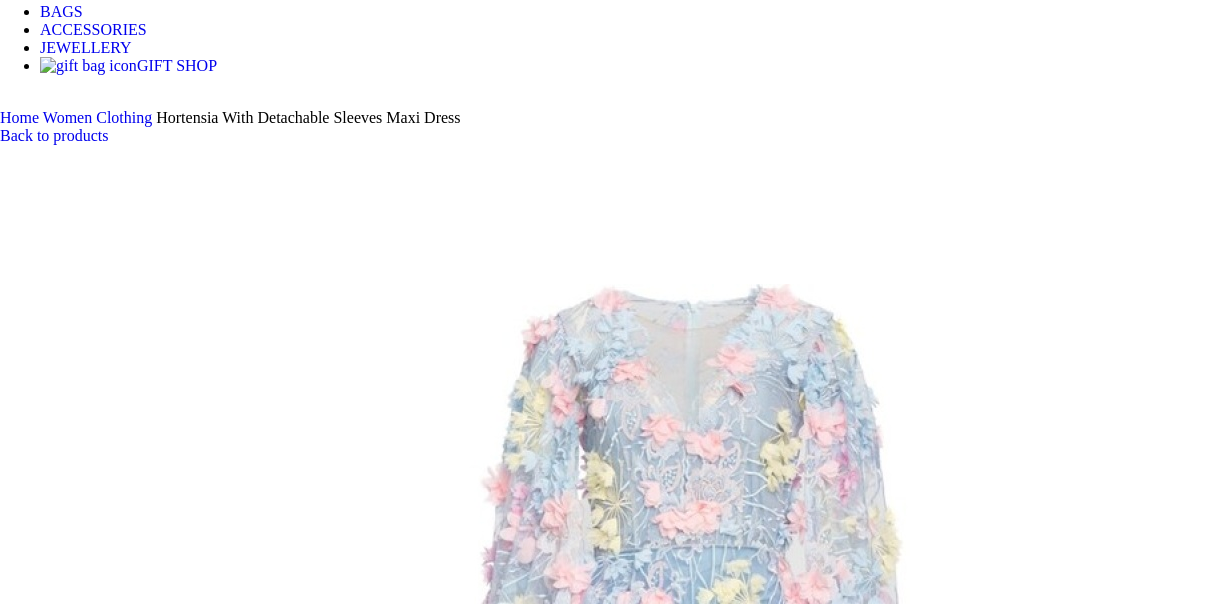 scroll, scrollTop: 0, scrollLeft: 0, axis: both 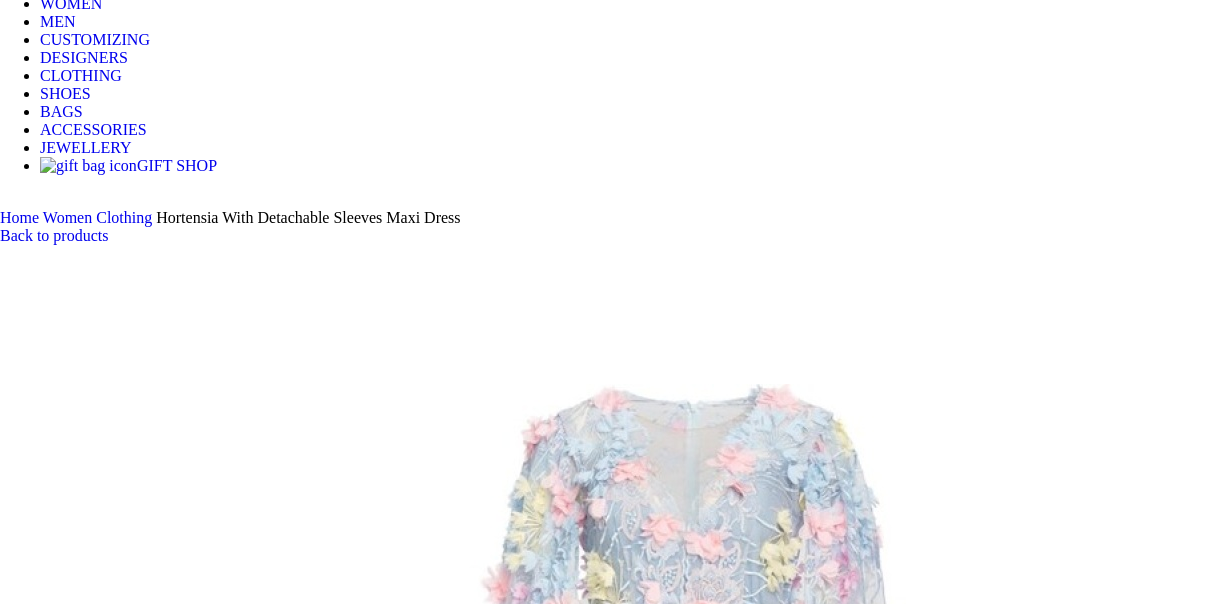 click at bounding box center [310, 11066] 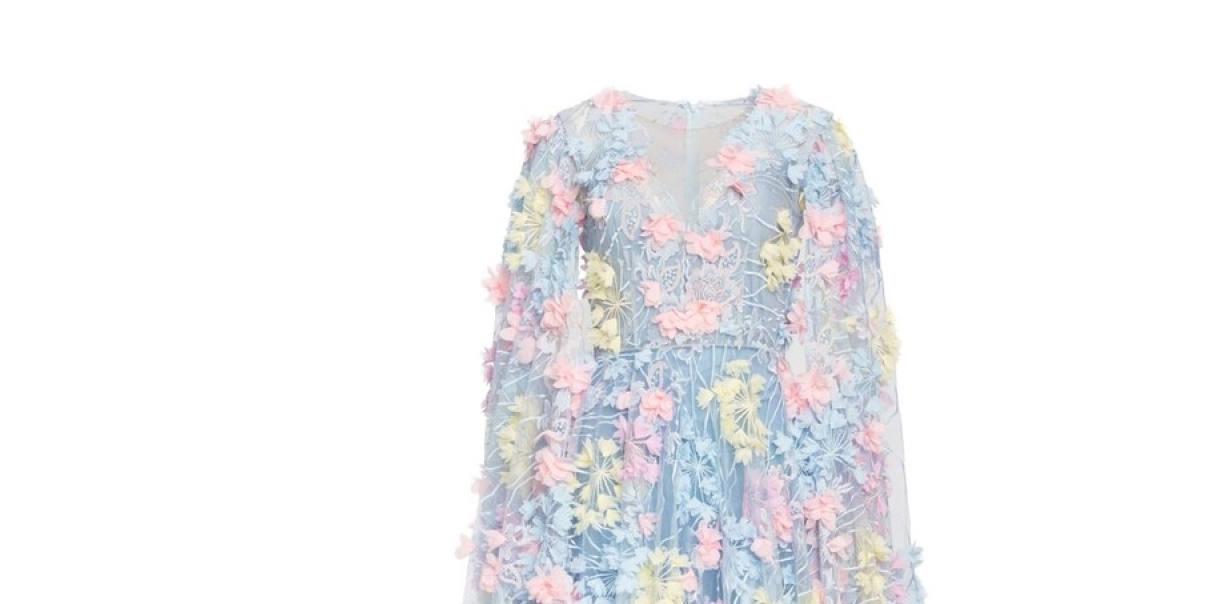 scroll, scrollTop: 500, scrollLeft: 0, axis: vertical 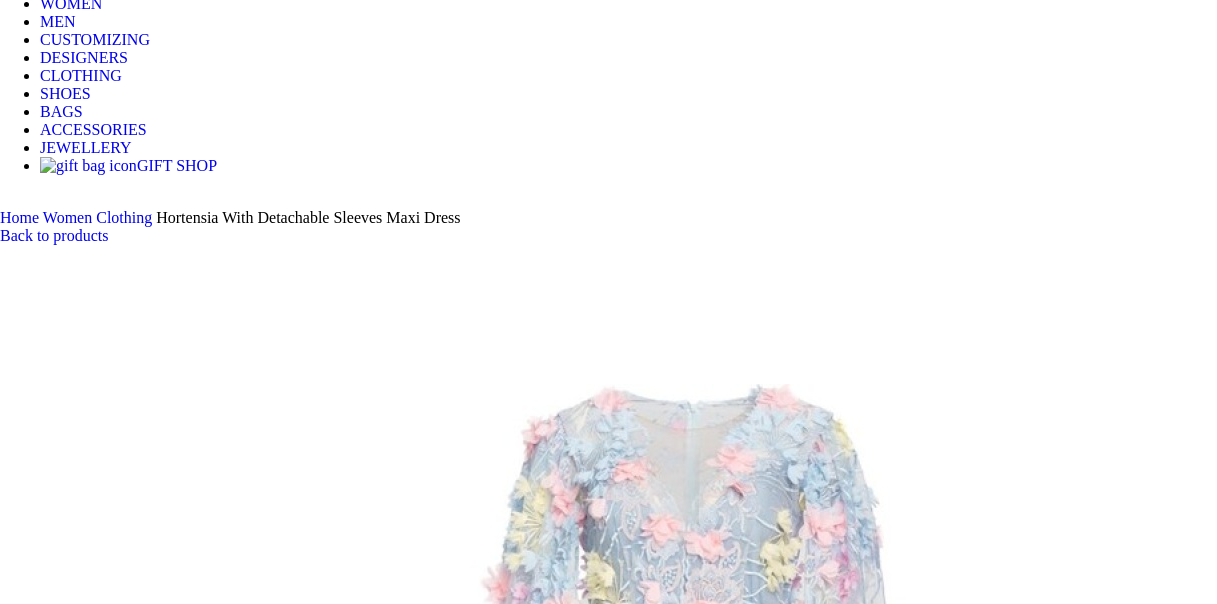 click at bounding box center (310, 11066) 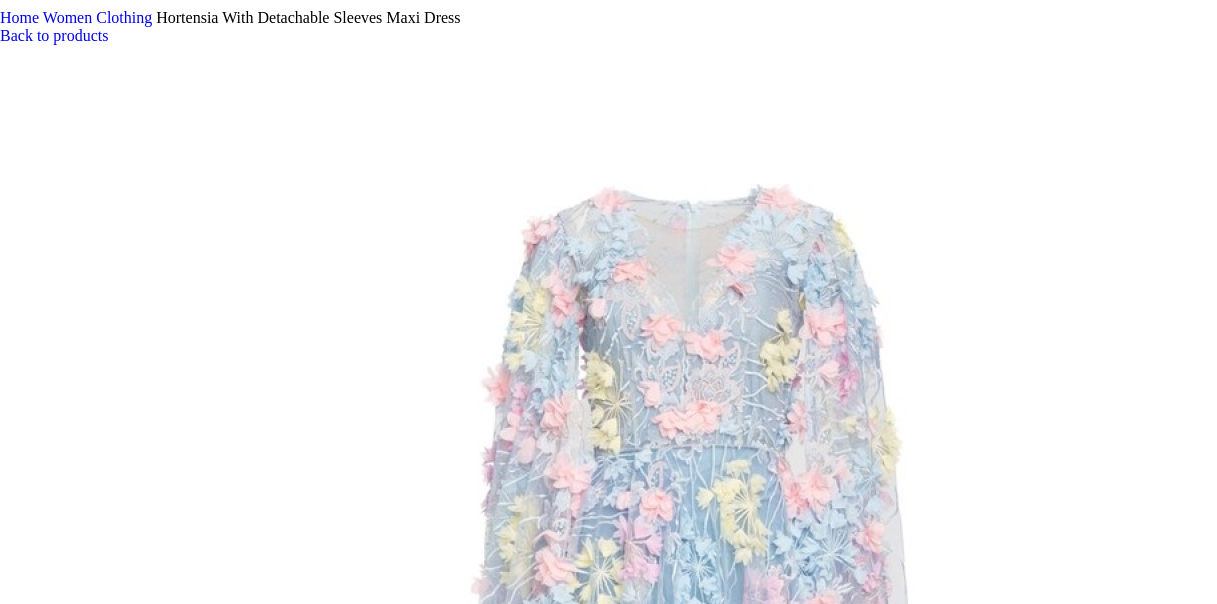 scroll, scrollTop: 400, scrollLeft: 0, axis: vertical 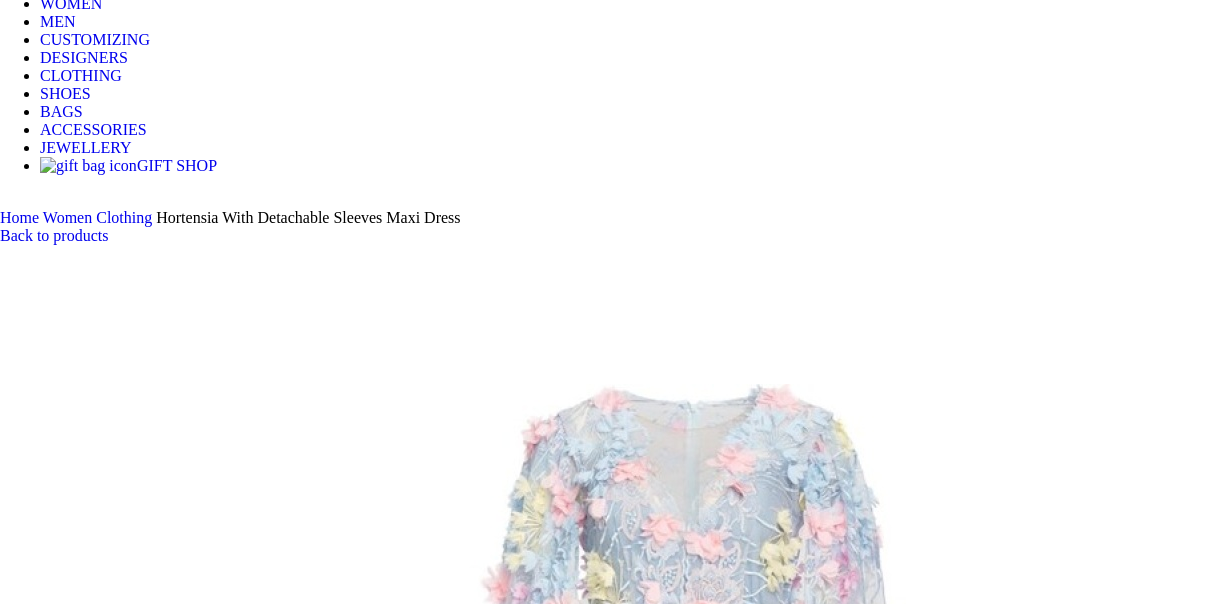 click at bounding box center [310, 11066] 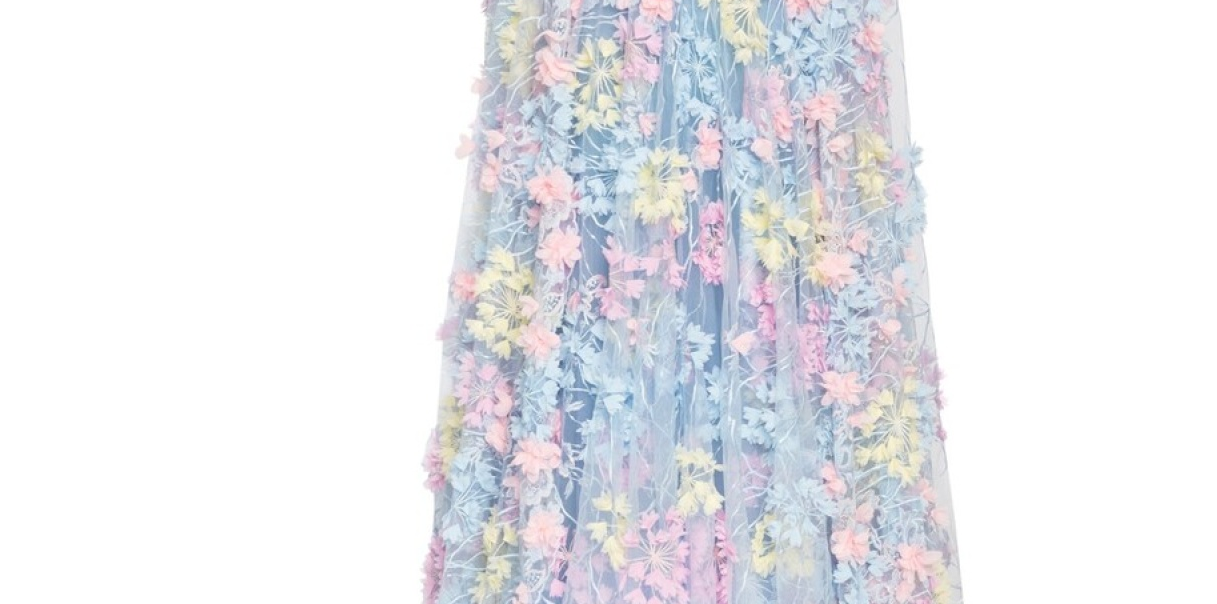 scroll, scrollTop: 900, scrollLeft: 0, axis: vertical 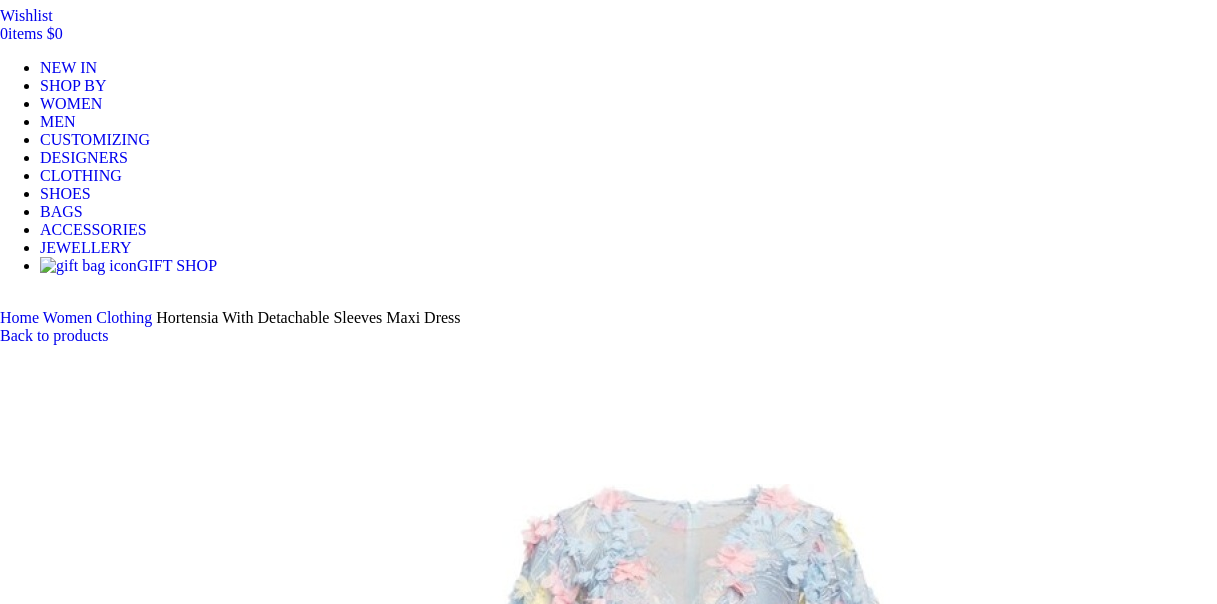 click at bounding box center (310, 1603) 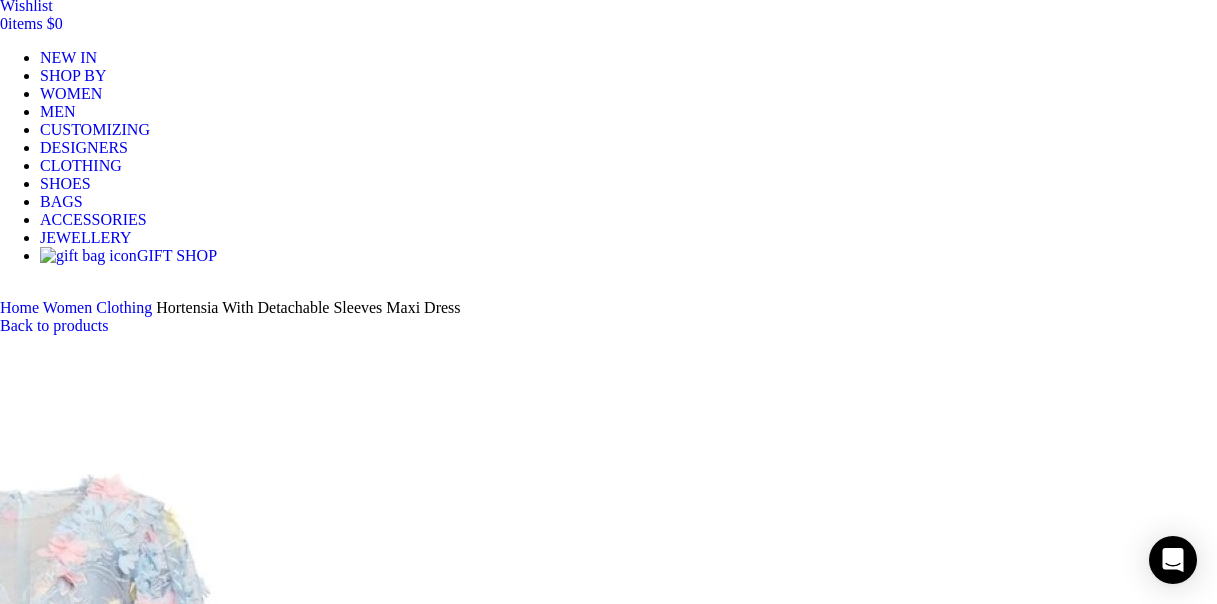 scroll, scrollTop: 500, scrollLeft: 0, axis: vertical 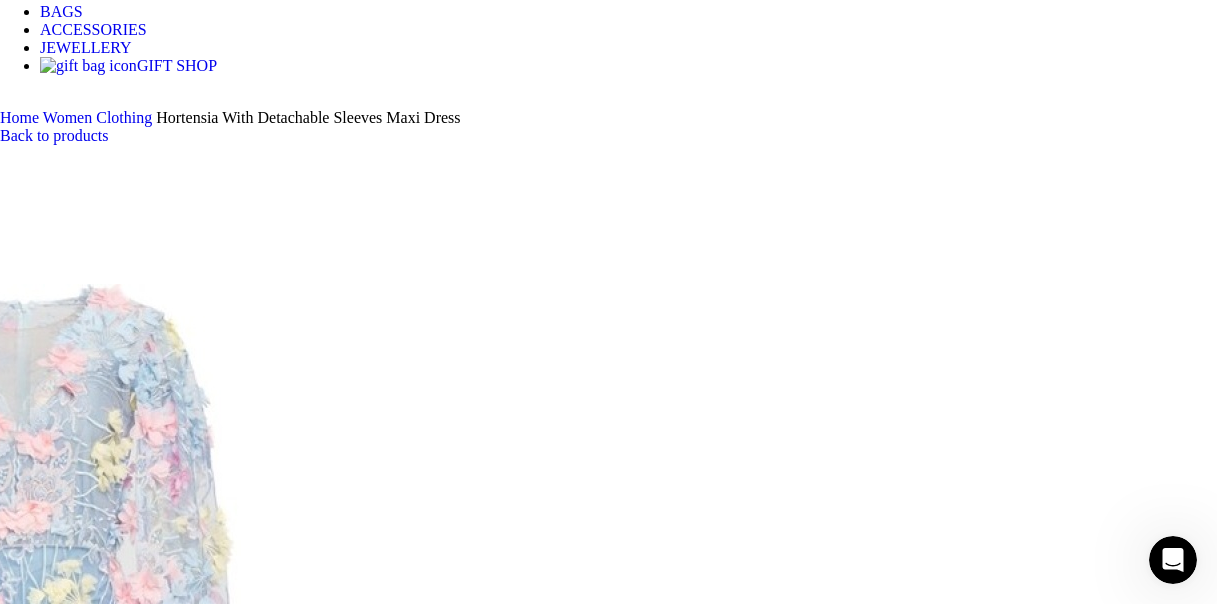 click at bounding box center [310, 1654] 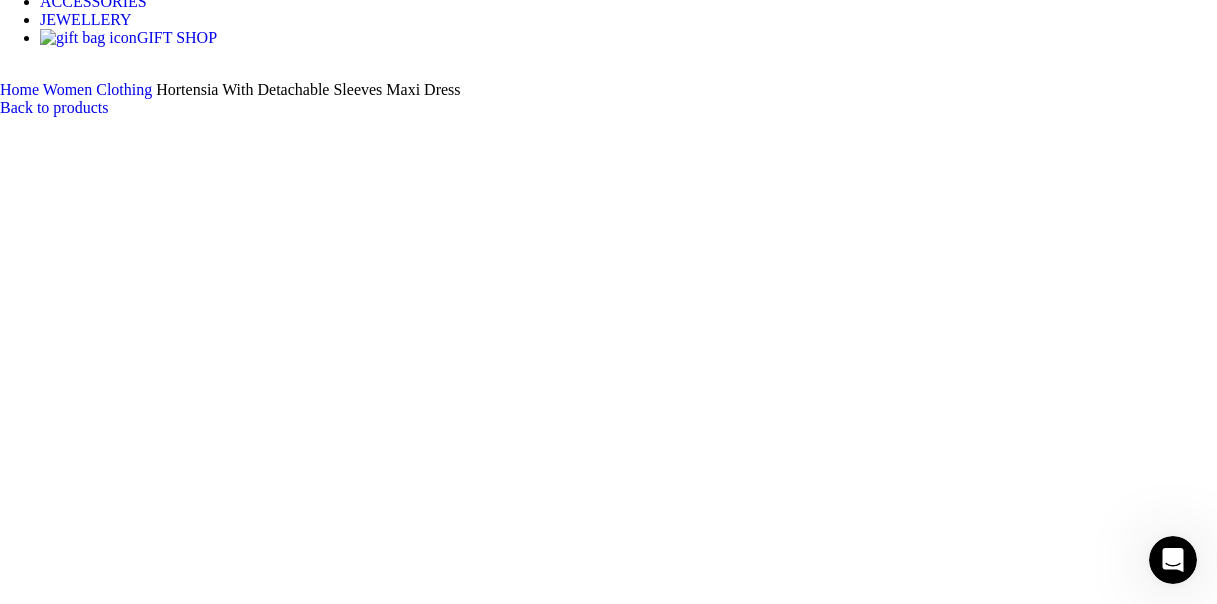 scroll, scrollTop: 600, scrollLeft: 0, axis: vertical 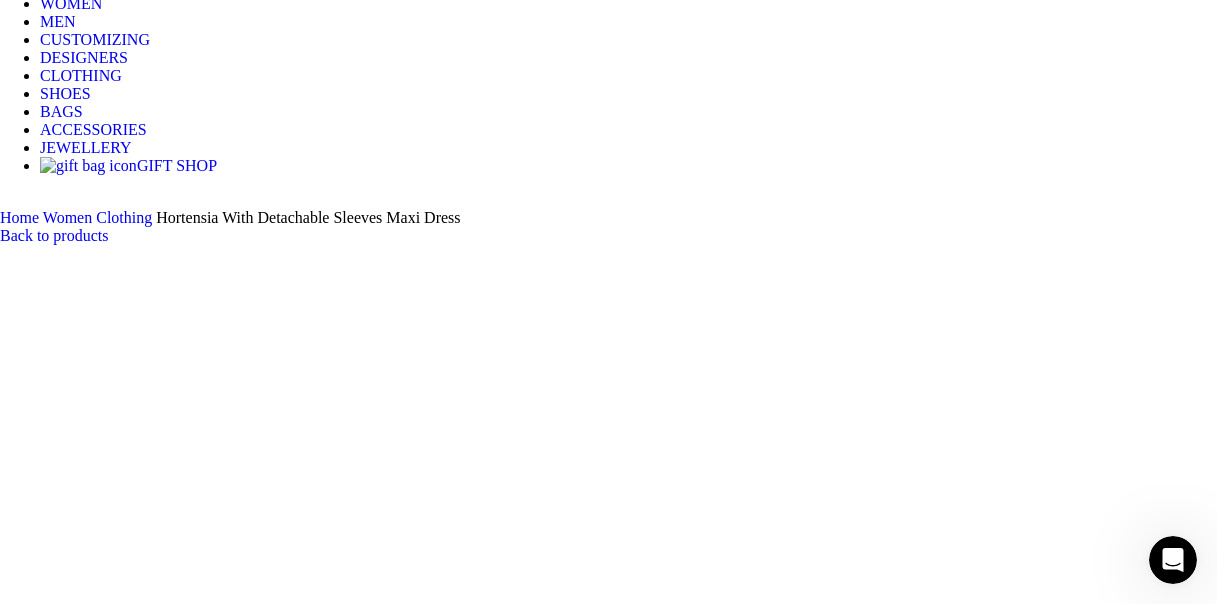 click at bounding box center [310, 1503] 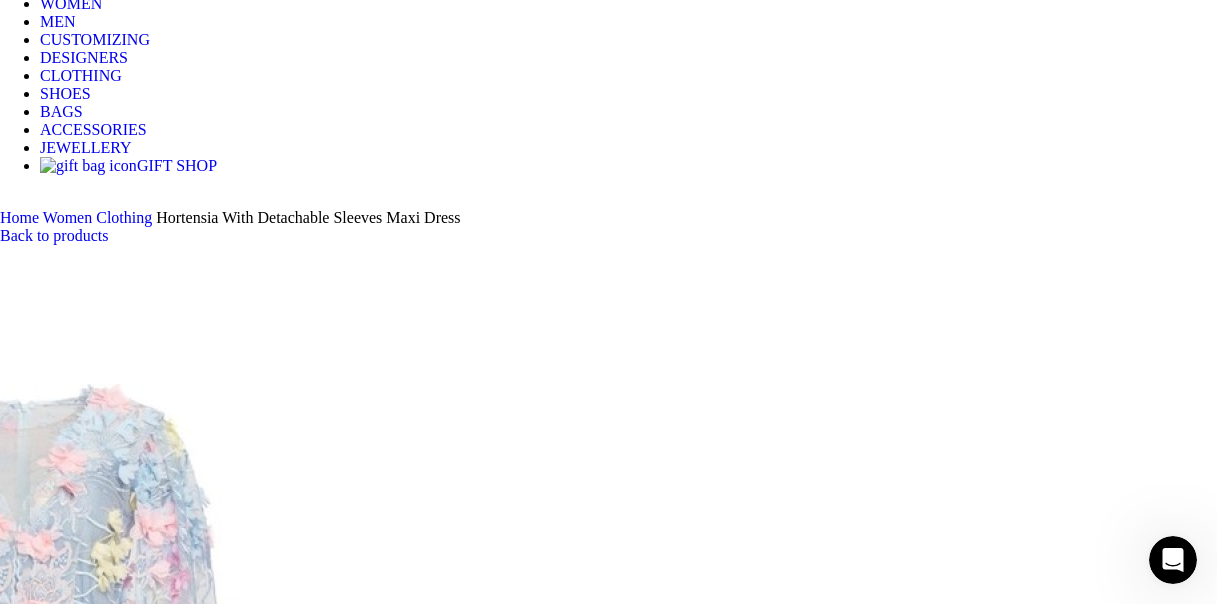 scroll, scrollTop: 0, scrollLeft: 1464, axis: horizontal 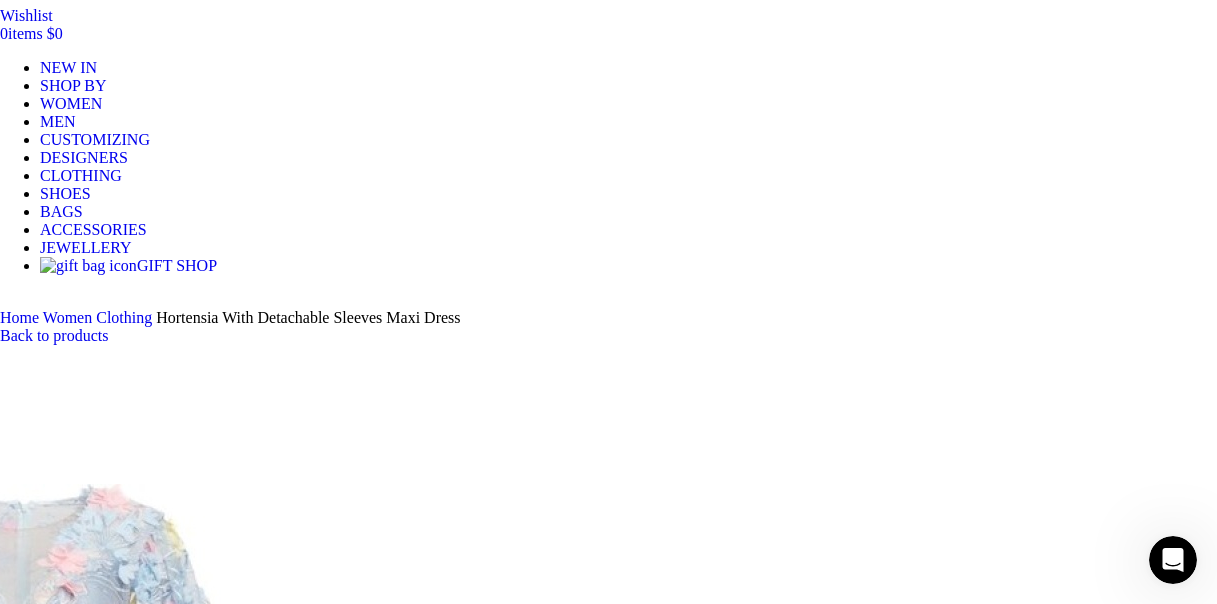 click at bounding box center (310, 1603) 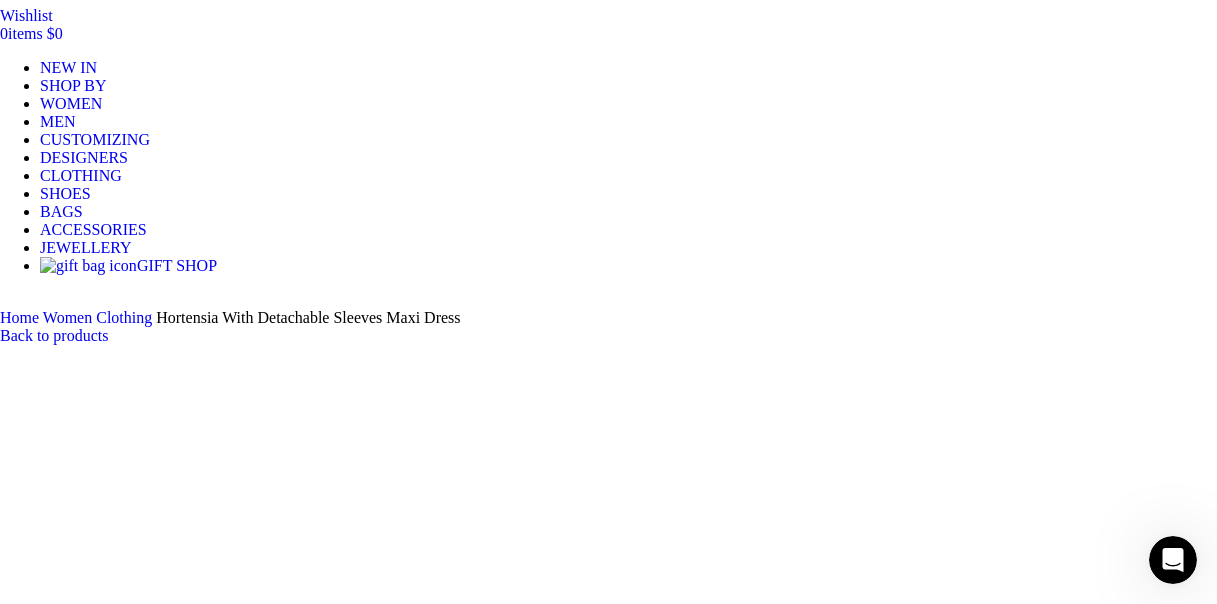 scroll, scrollTop: 0, scrollLeft: 1883, axis: horizontal 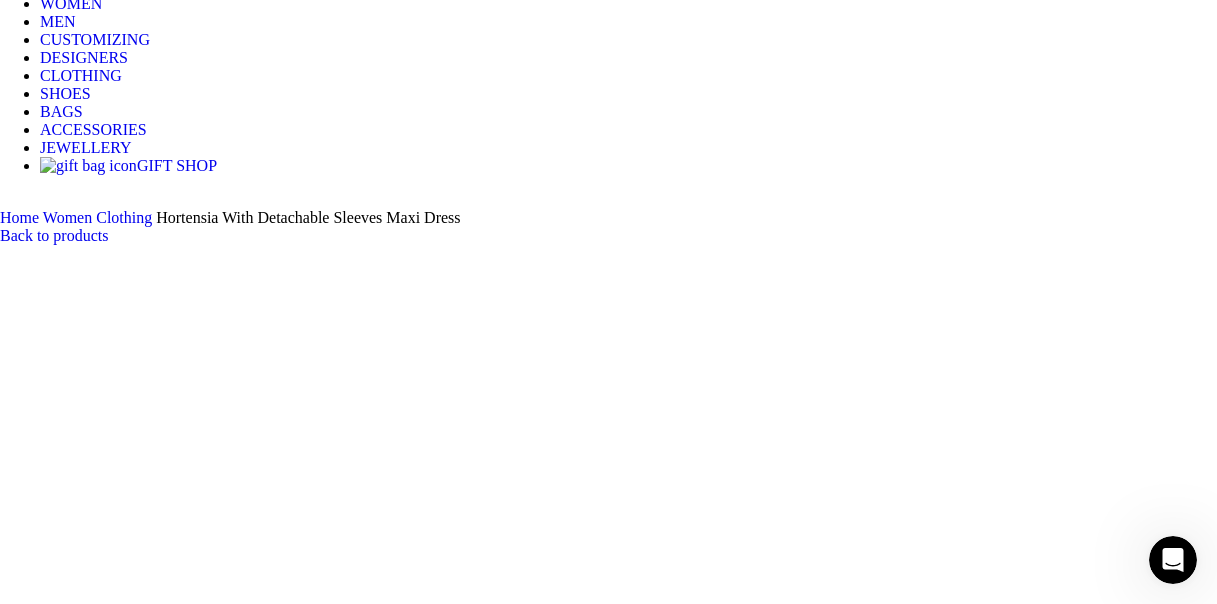click at bounding box center (608, 1059) 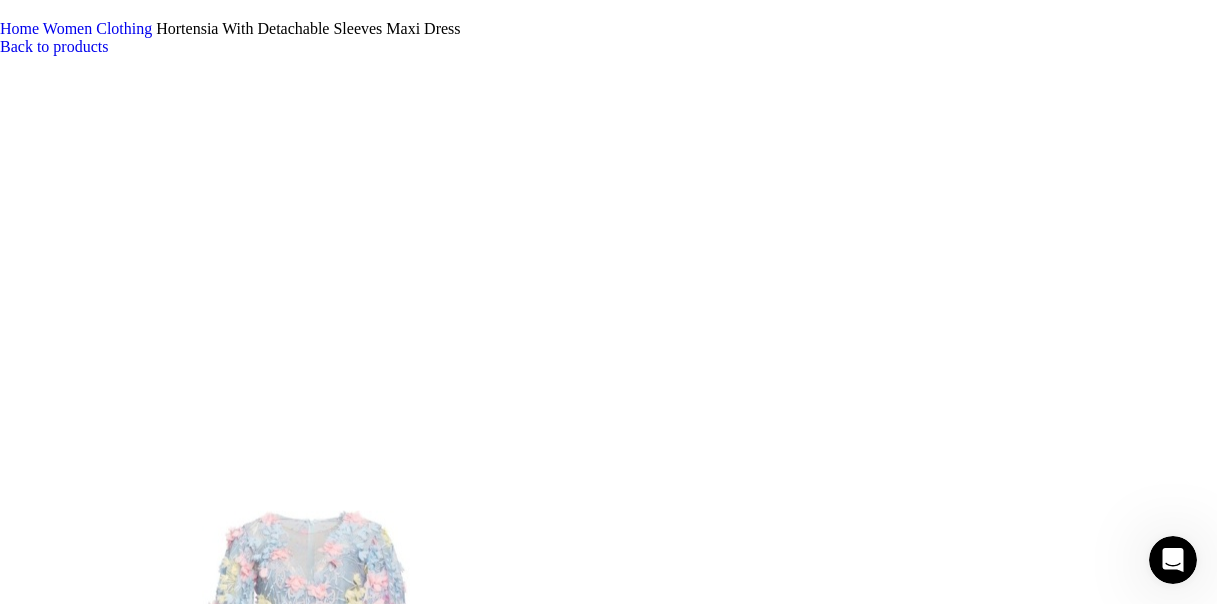 scroll, scrollTop: 400, scrollLeft: 0, axis: vertical 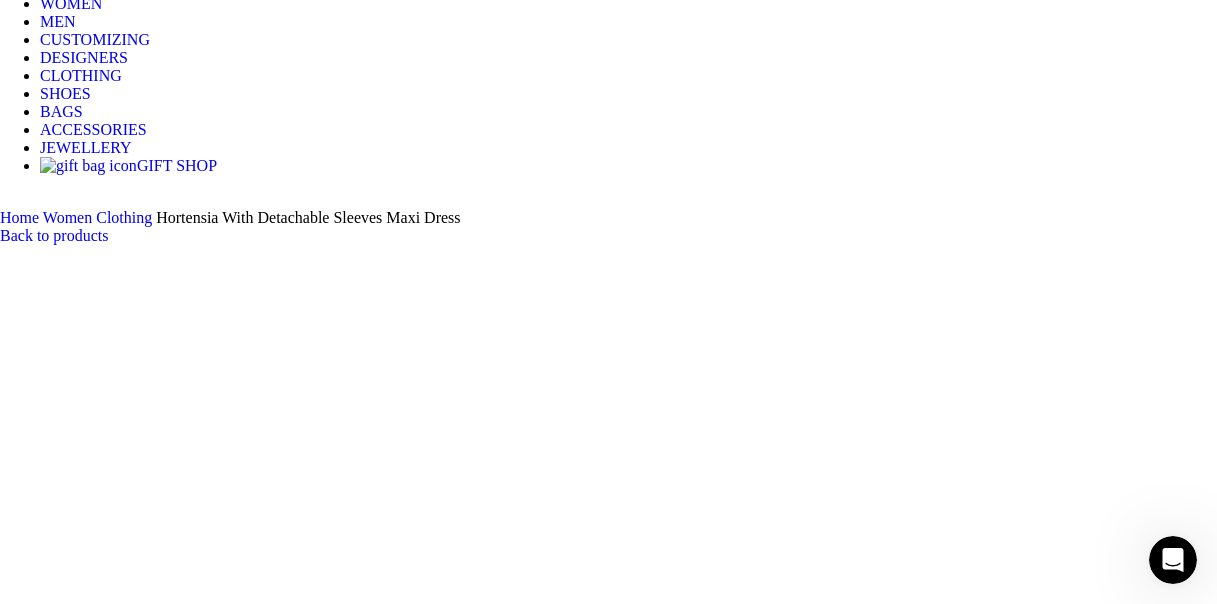 click at bounding box center [608, 1059] 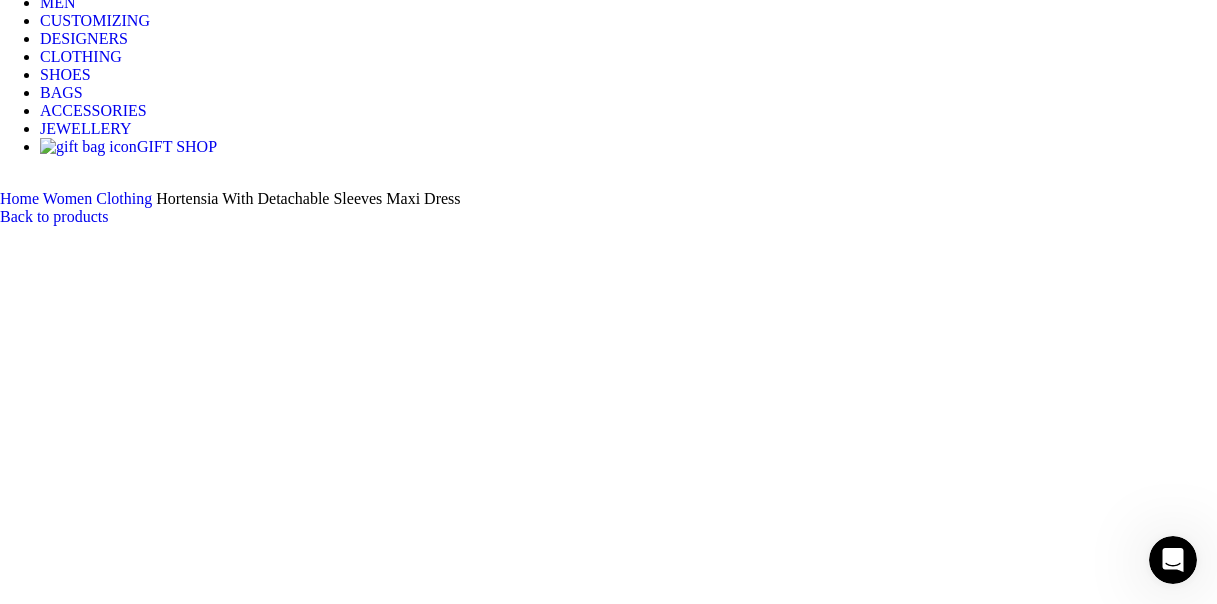 scroll, scrollTop: 400, scrollLeft: 0, axis: vertical 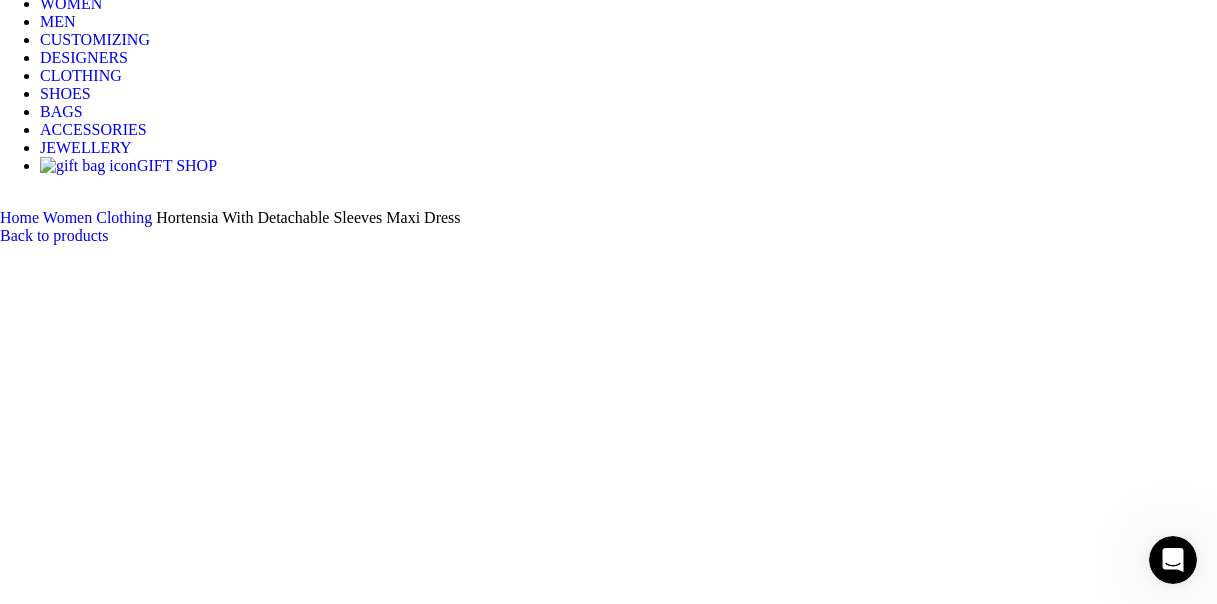 click at bounding box center [608, 1059] 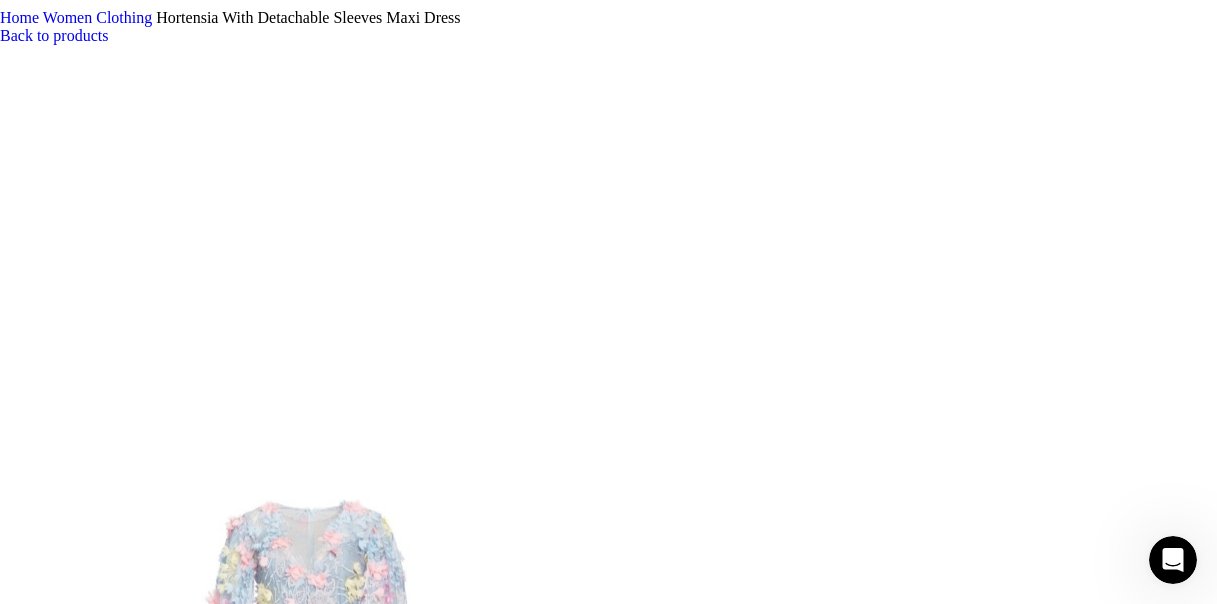 scroll, scrollTop: 436, scrollLeft: 0, axis: vertical 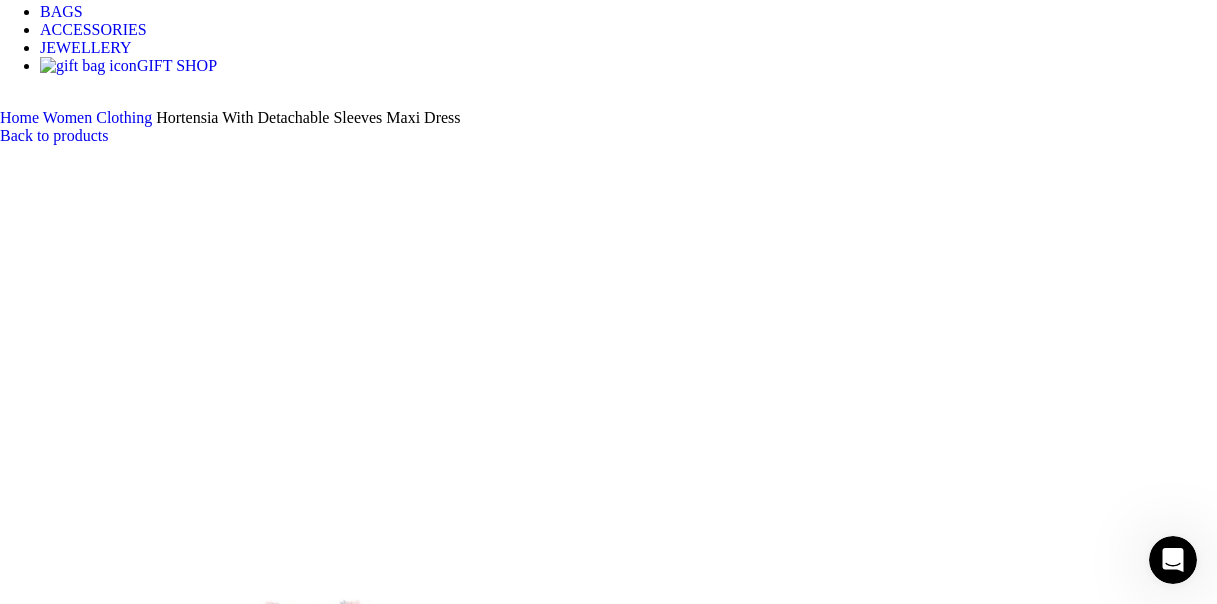 click at bounding box center (608, 959) 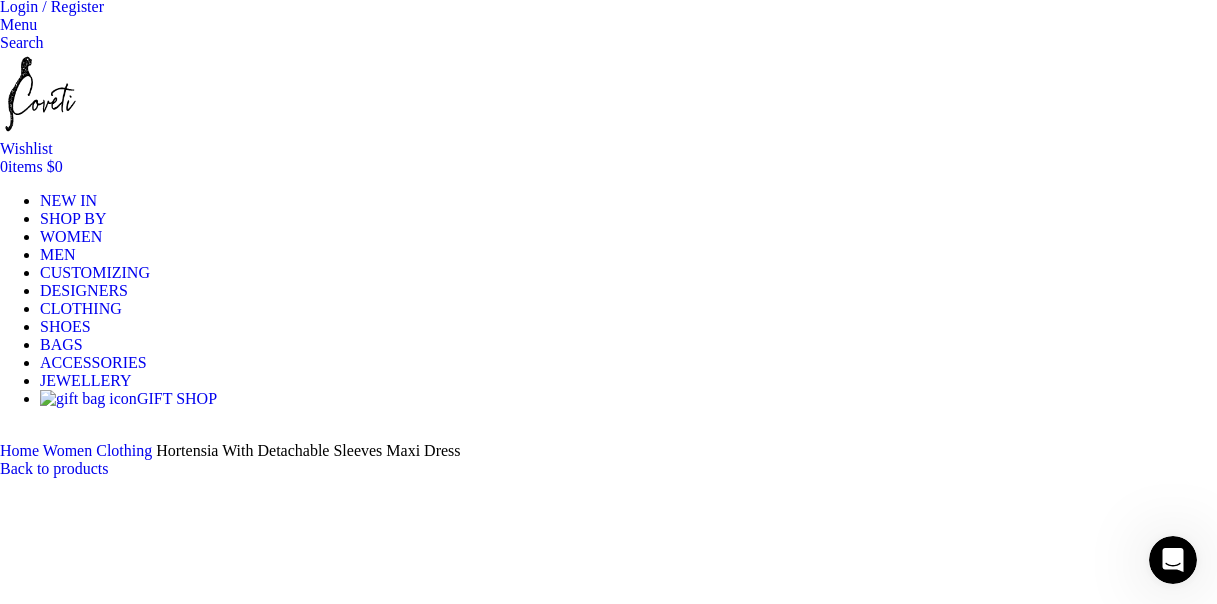 scroll, scrollTop: 300, scrollLeft: 0, axis: vertical 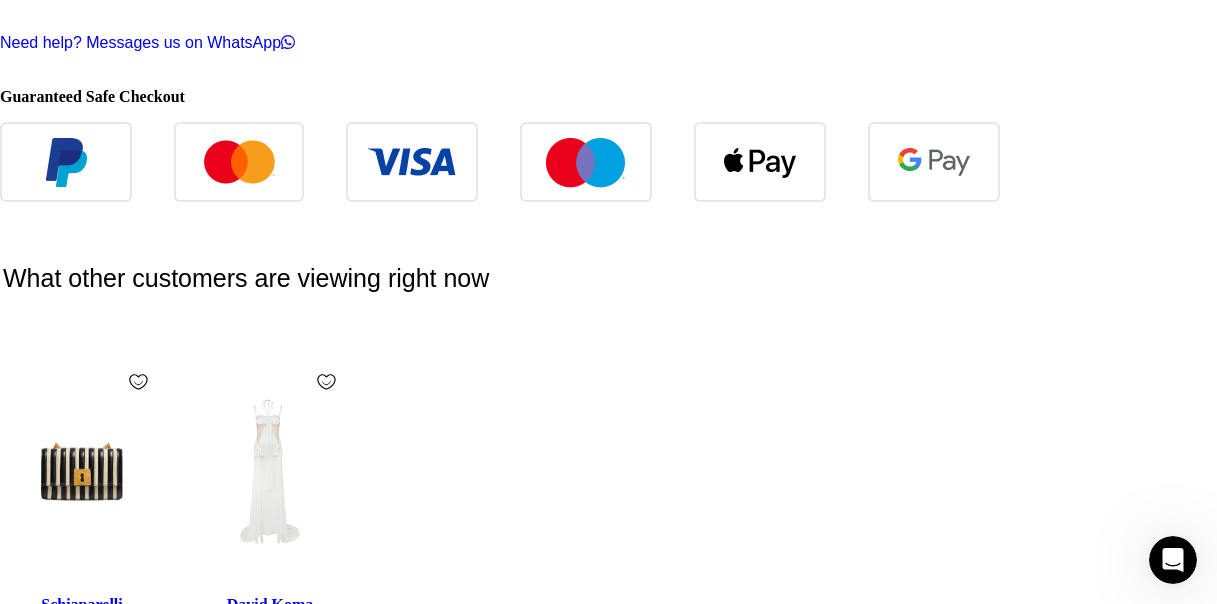 click at bounding box center (594, 2552) 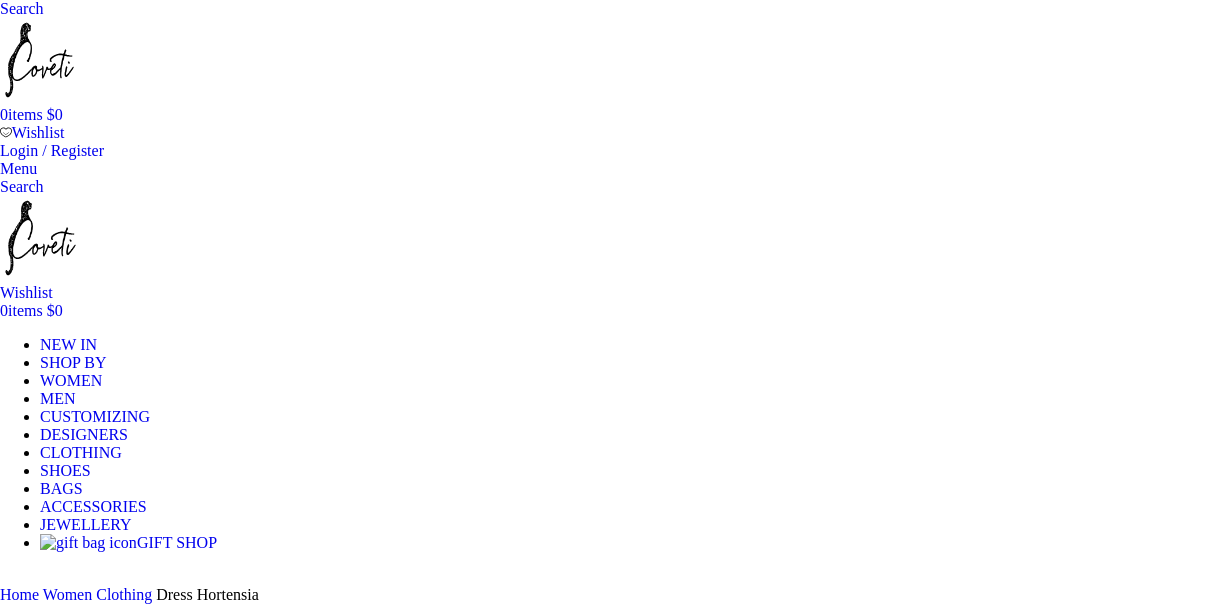 scroll, scrollTop: 0, scrollLeft: 0, axis: both 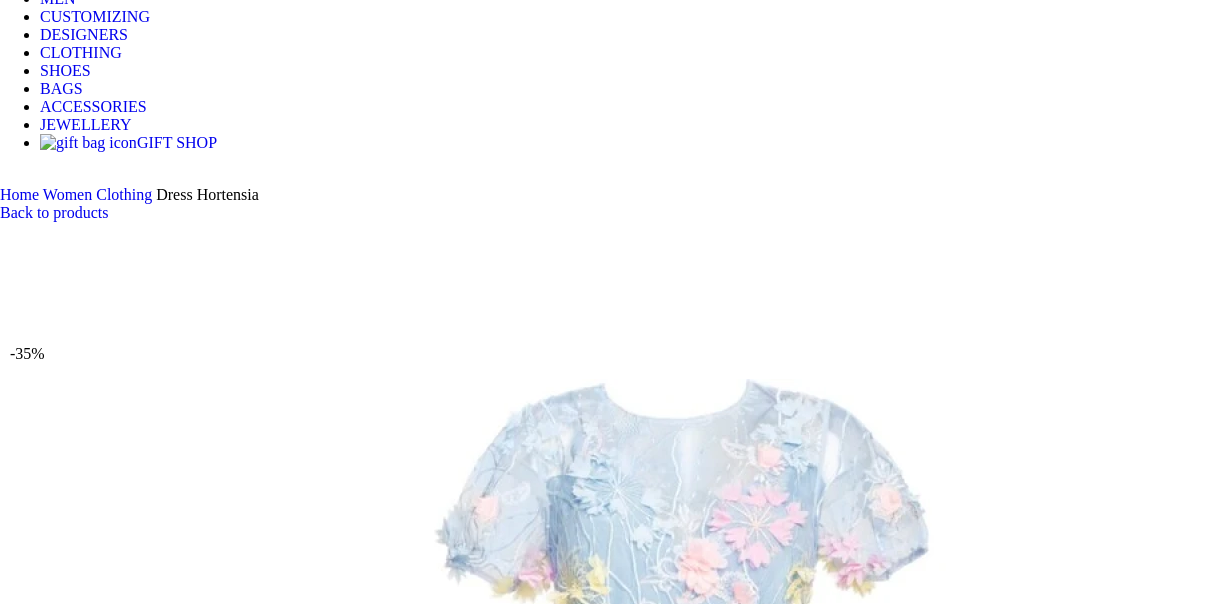 click at bounding box center [690, 979] 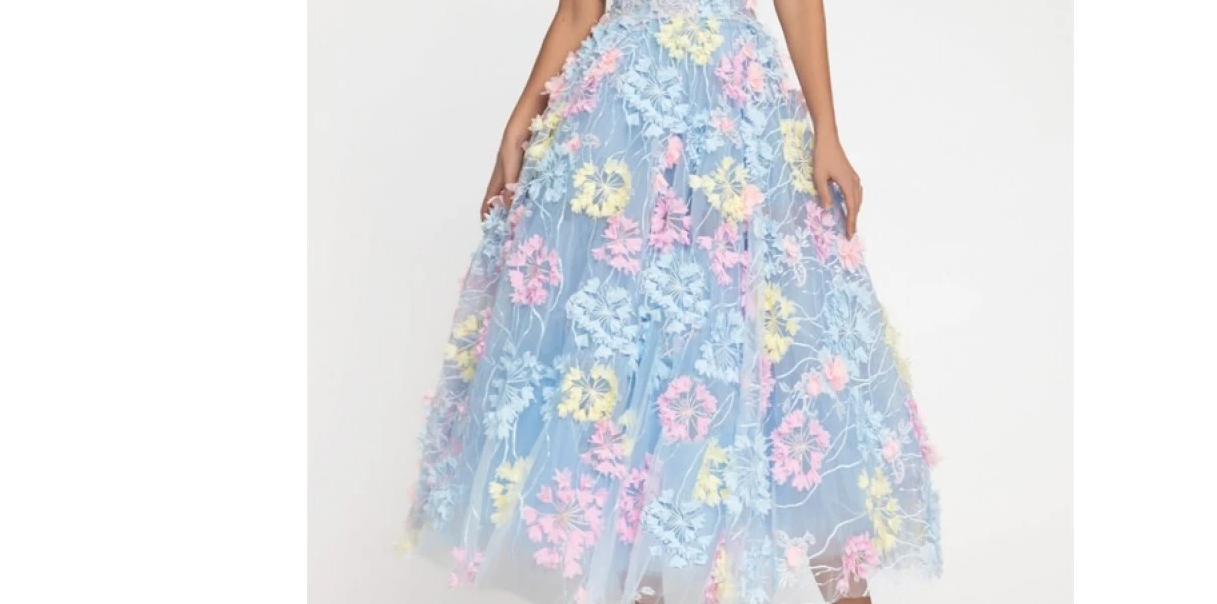 scroll, scrollTop: 2467, scrollLeft: 0, axis: vertical 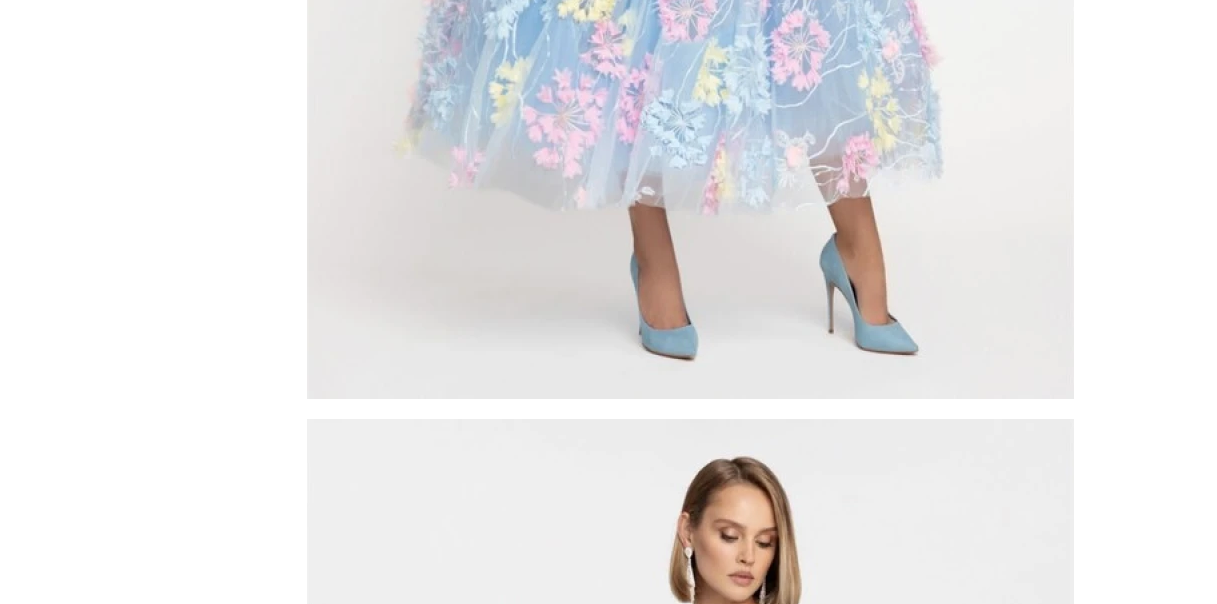 click at bounding box center [1193, 11777] 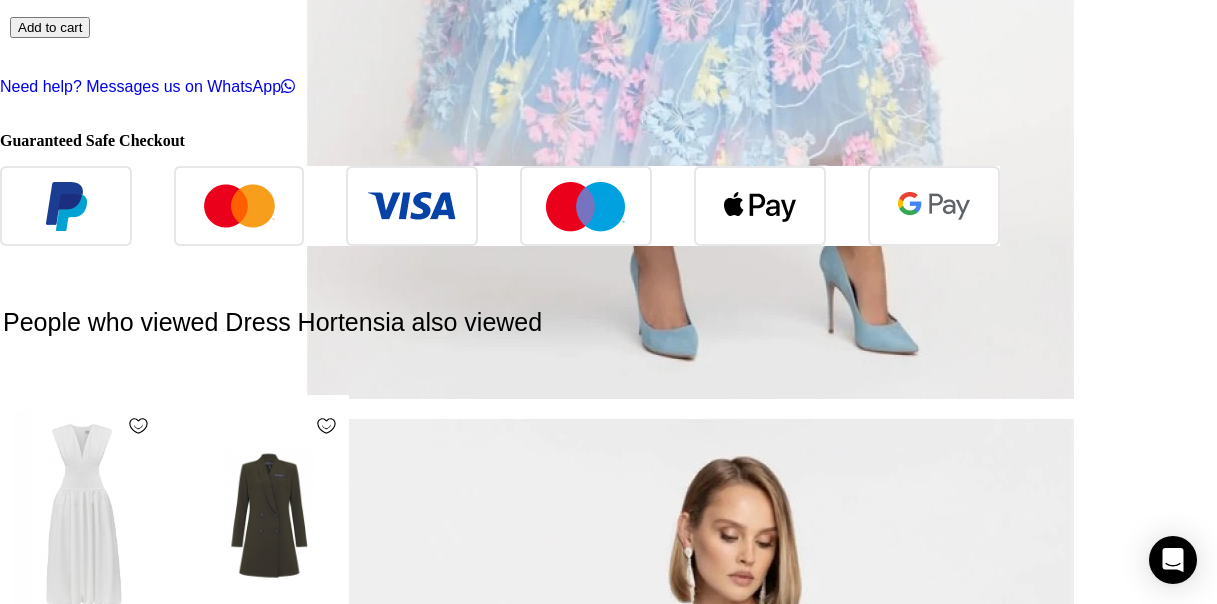 scroll, scrollTop: 0, scrollLeft: 1255, axis: horizontal 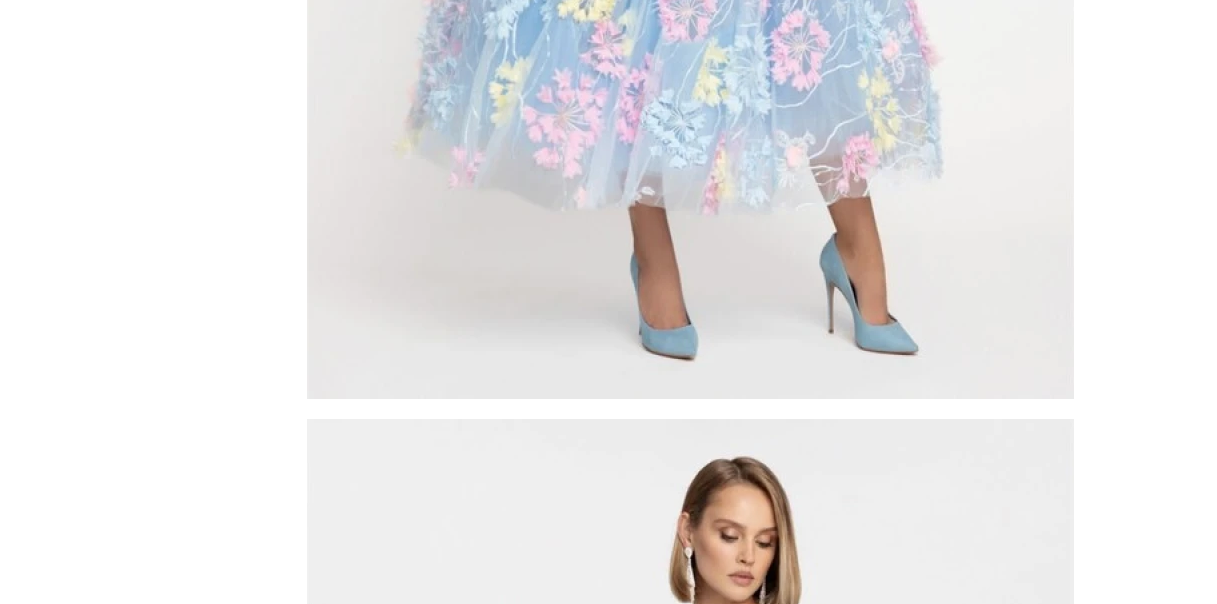 click at bounding box center [1193, 11777] 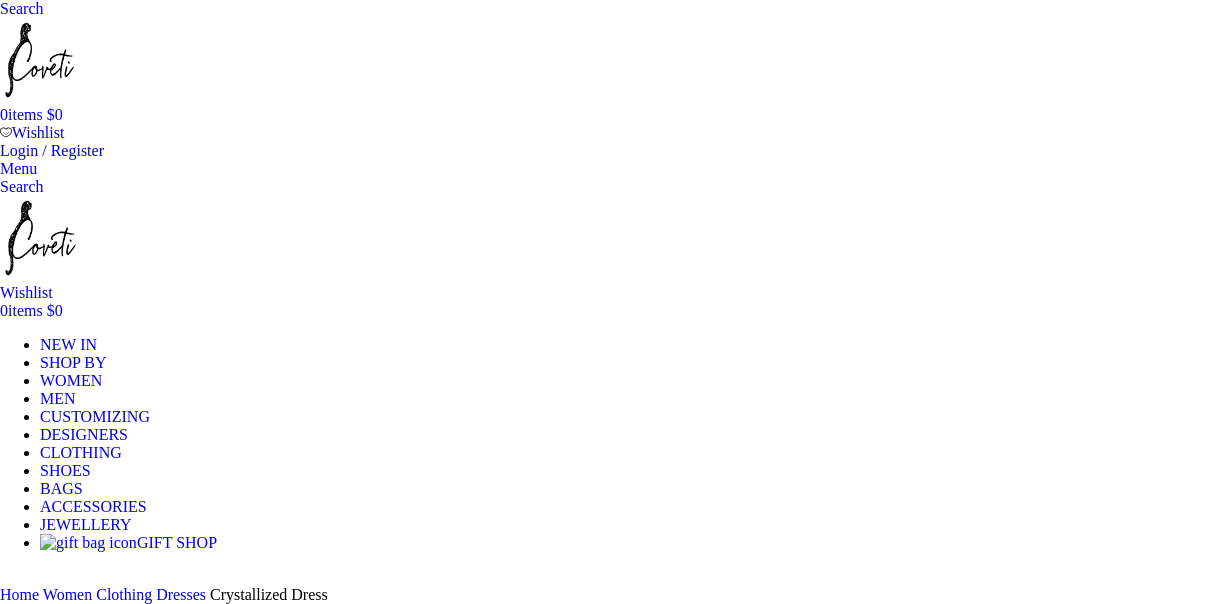 scroll, scrollTop: 0, scrollLeft: 0, axis: both 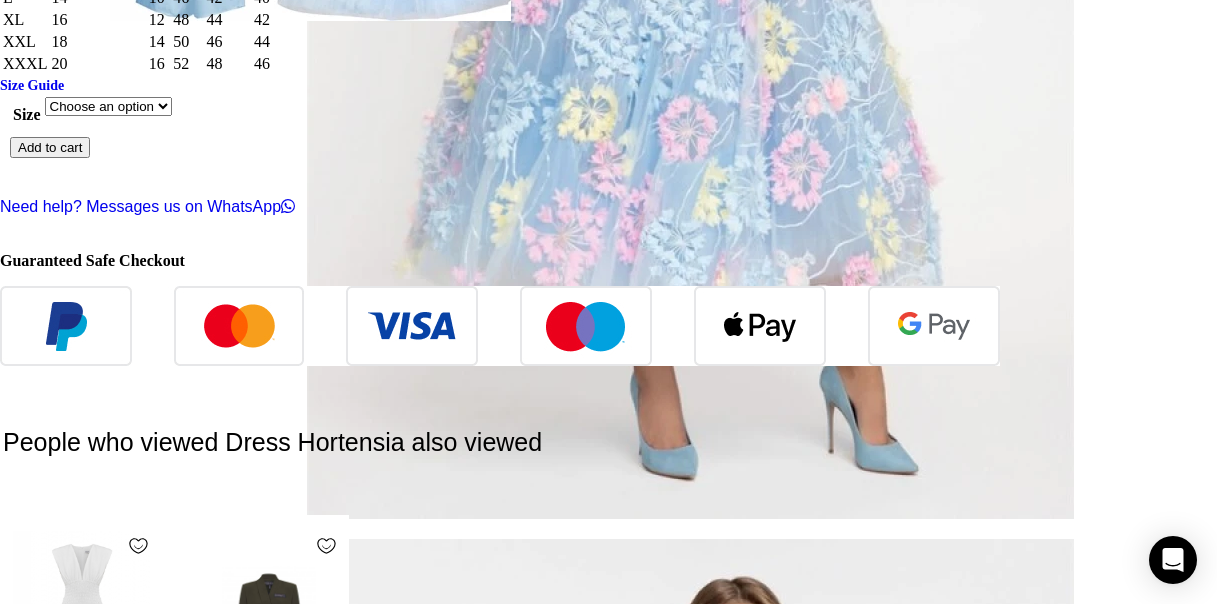 click at bounding box center [1193, 2383] 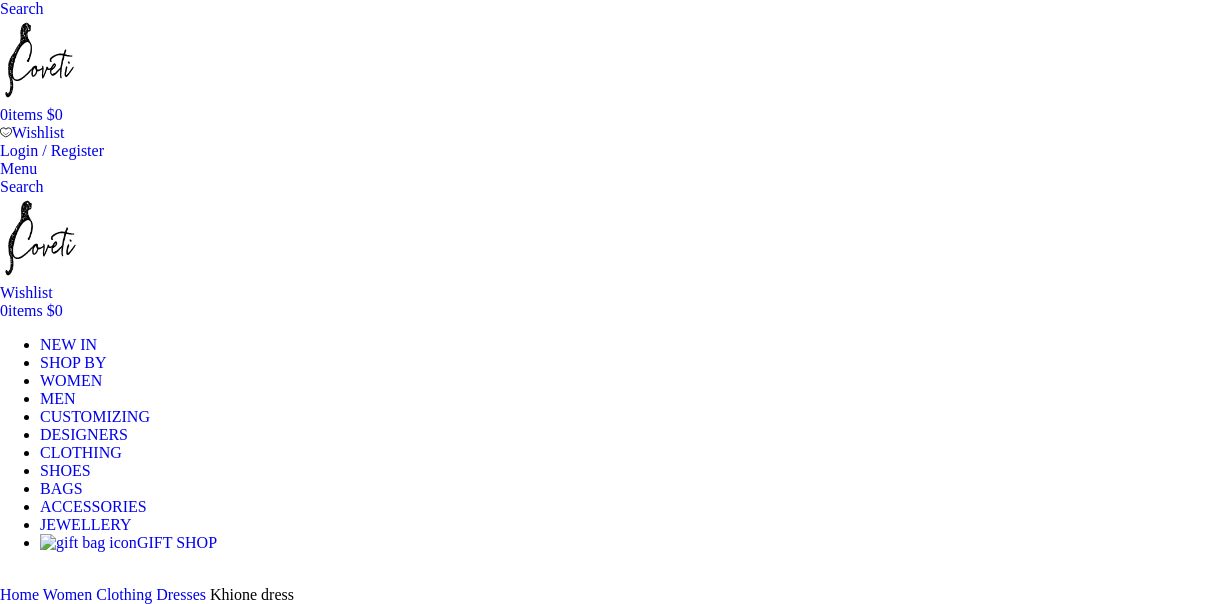 scroll, scrollTop: 0, scrollLeft: 0, axis: both 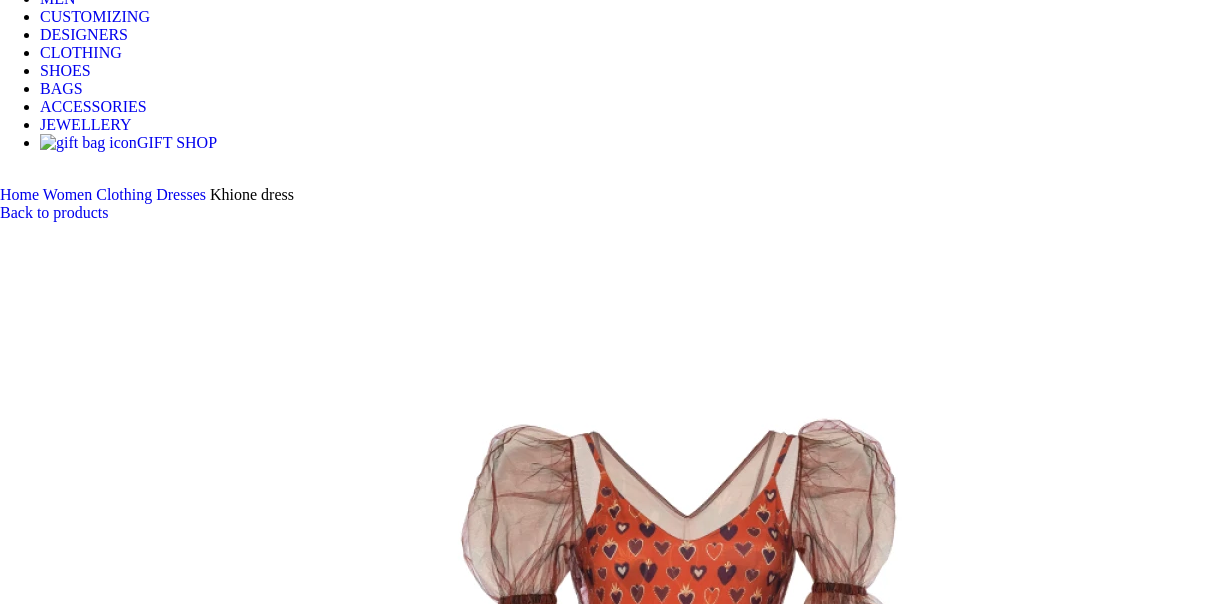 click at bounding box center (310, 10427) 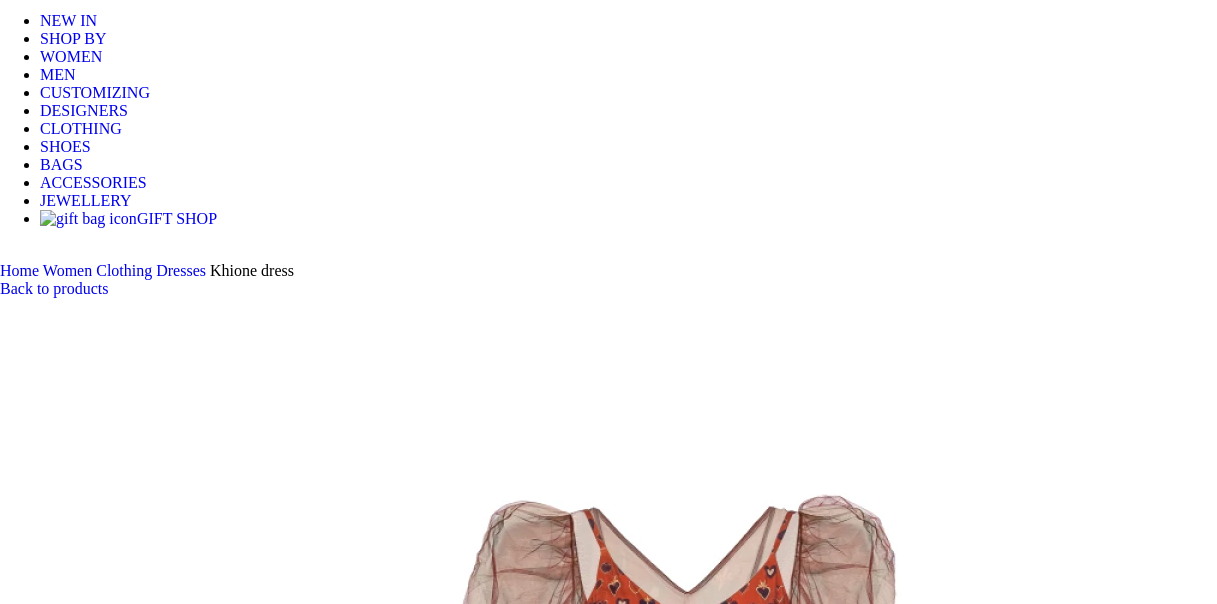 scroll, scrollTop: 300, scrollLeft: 0, axis: vertical 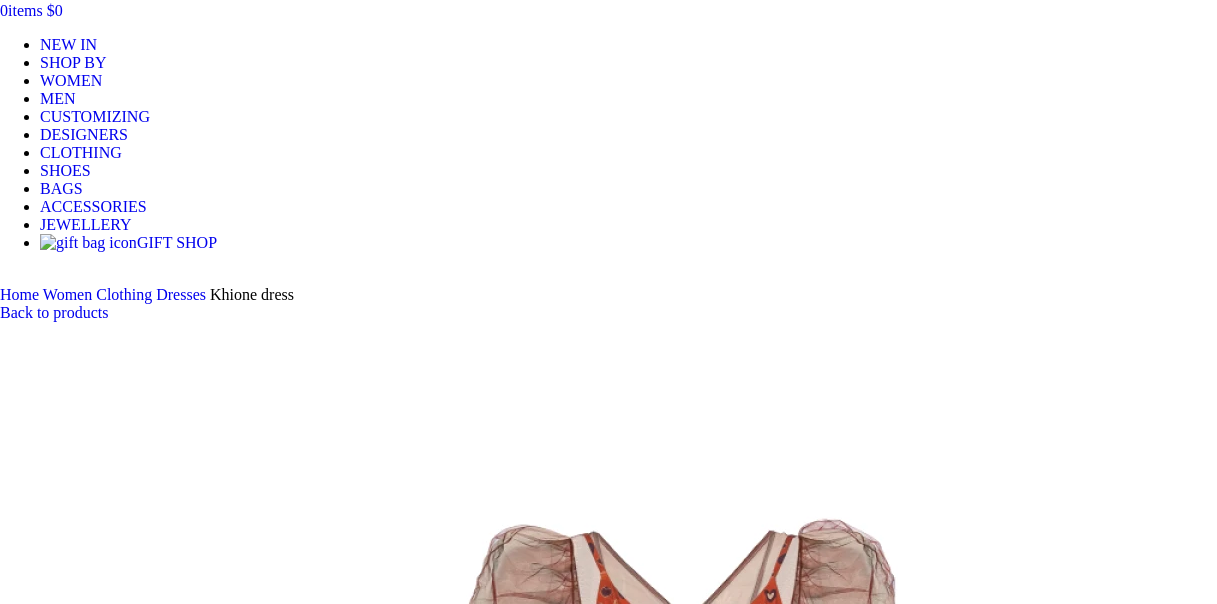 click at bounding box center (310, 9923) 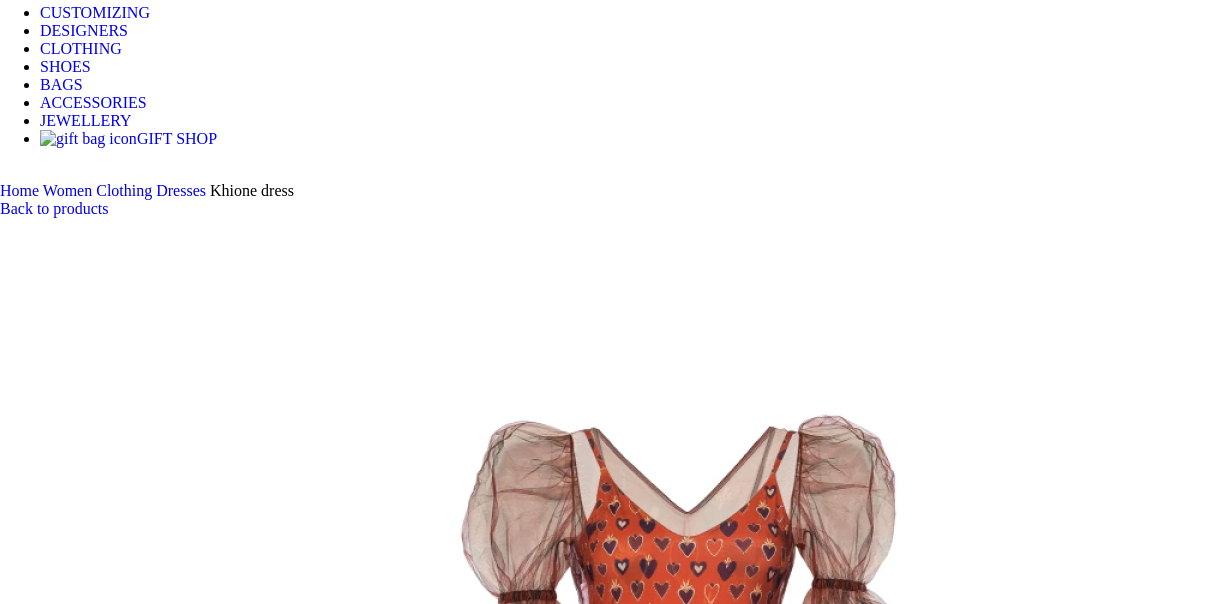 scroll, scrollTop: 600, scrollLeft: 0, axis: vertical 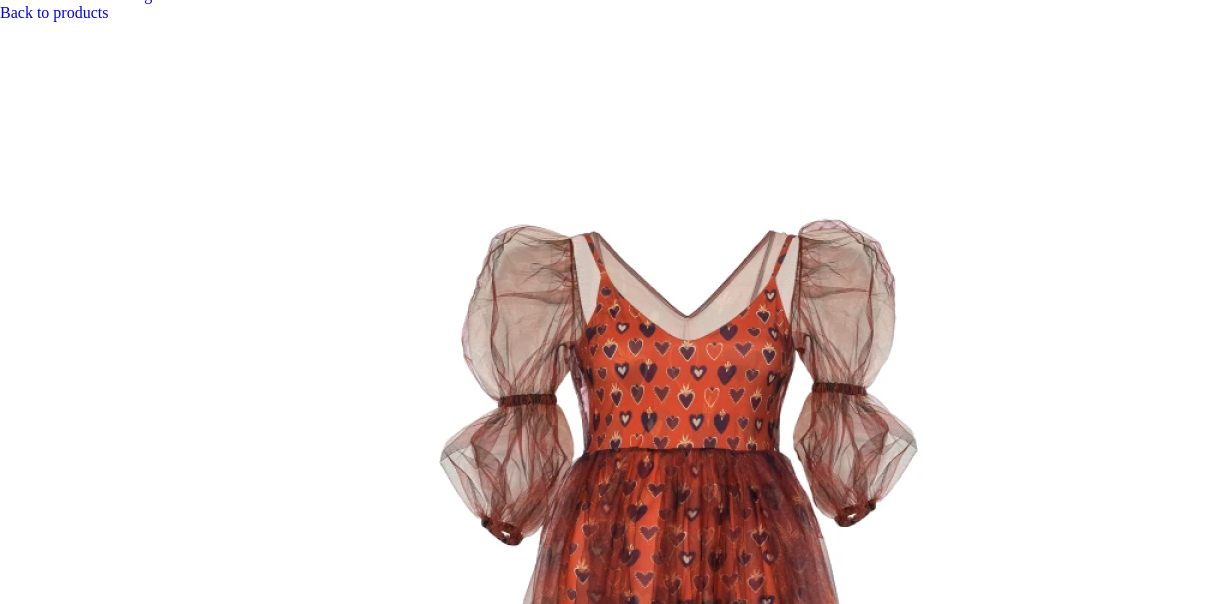 click at bounding box center [690, 761] 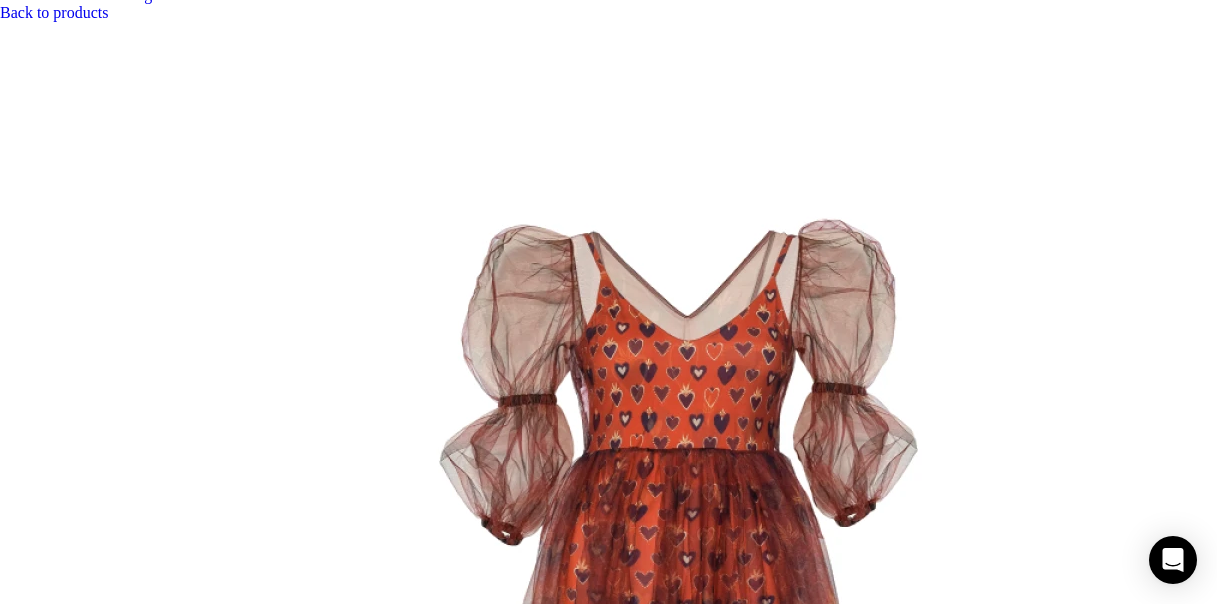scroll, scrollTop: 0, scrollLeft: 627, axis: horizontal 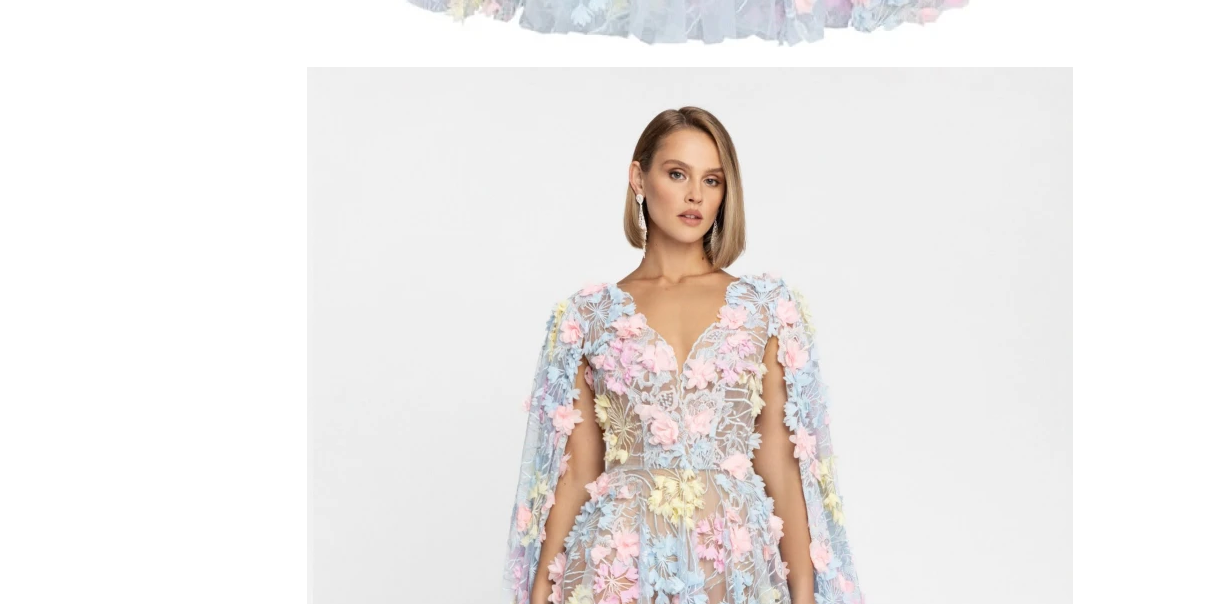 click at bounding box center (608, 15560) 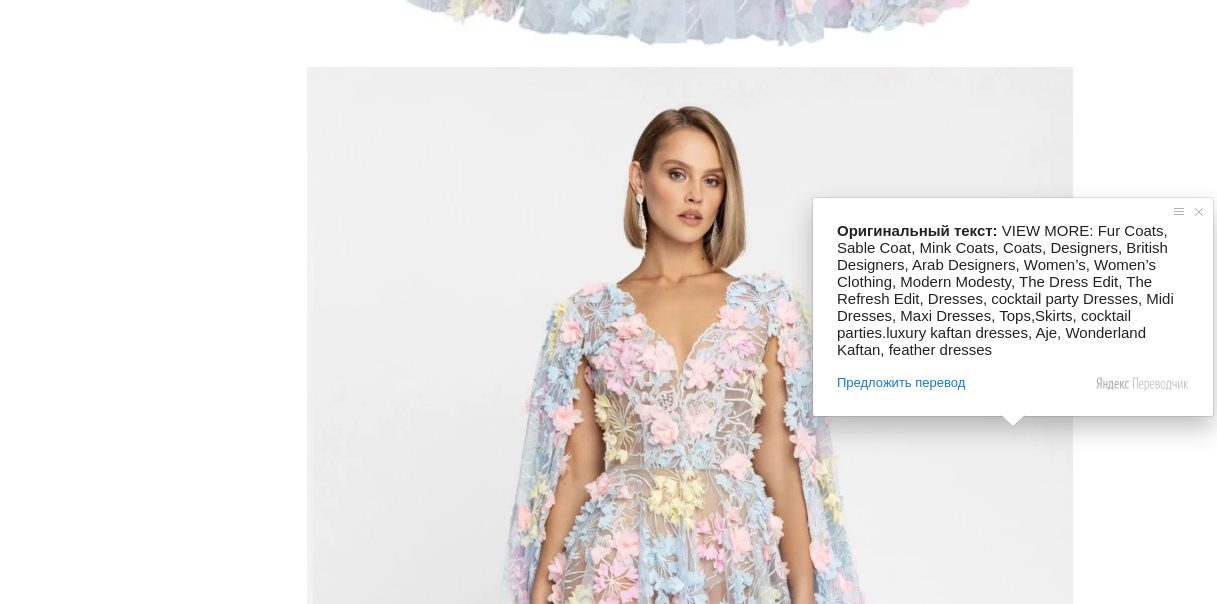 scroll, scrollTop: 0, scrollLeft: 418, axis: horizontal 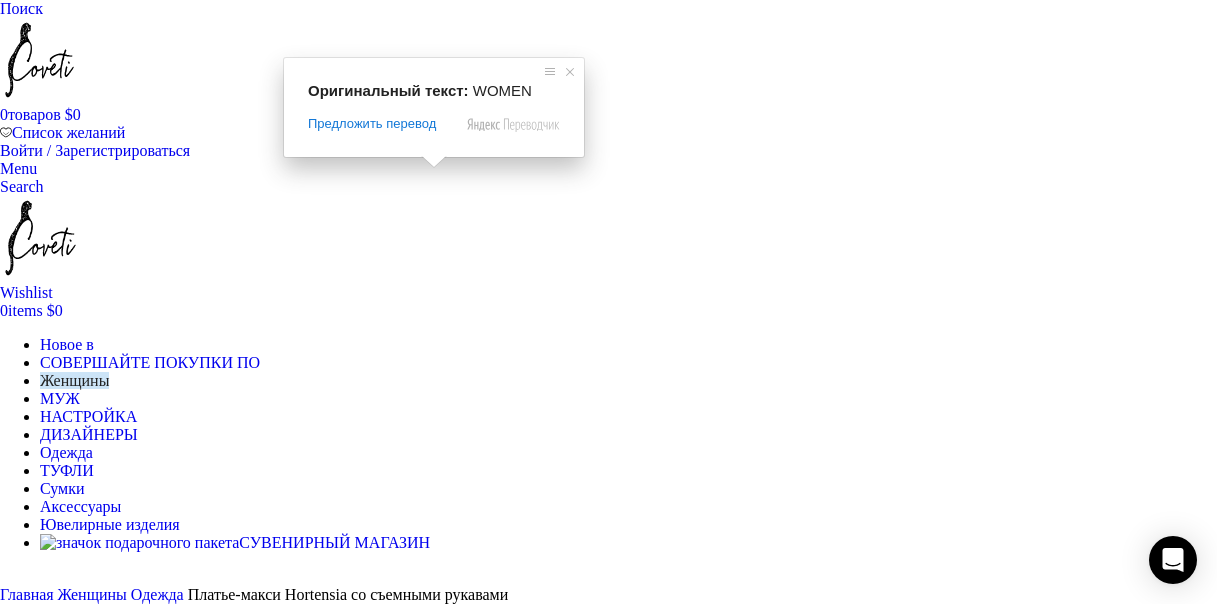 click on "Женщины" at bounding box center (74, 380) 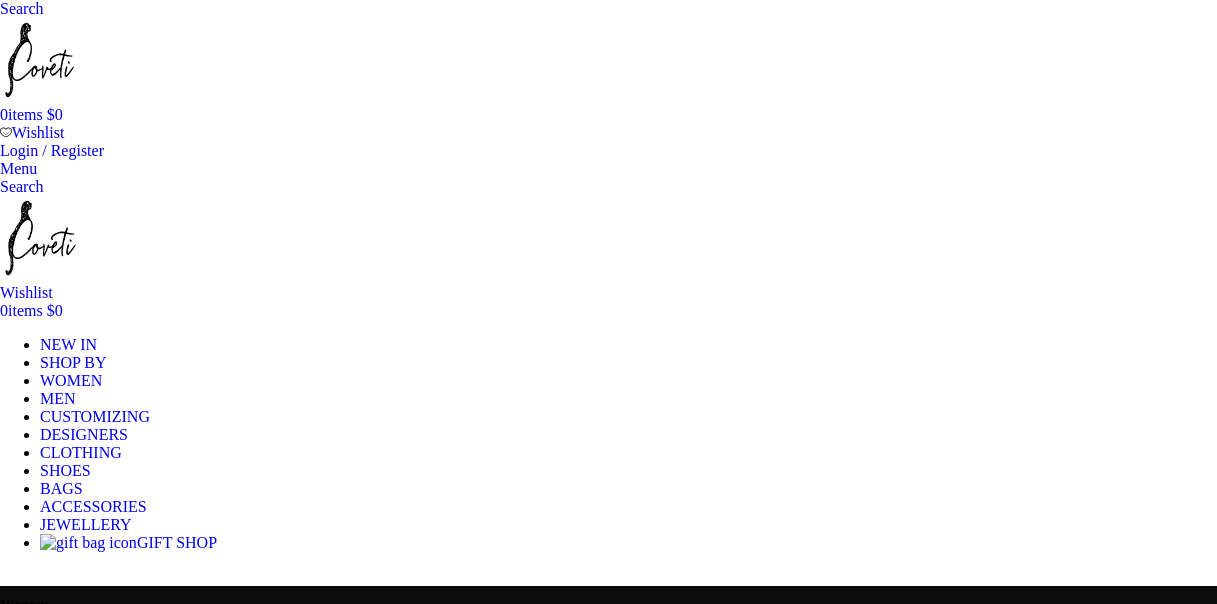scroll, scrollTop: 0, scrollLeft: 0, axis: both 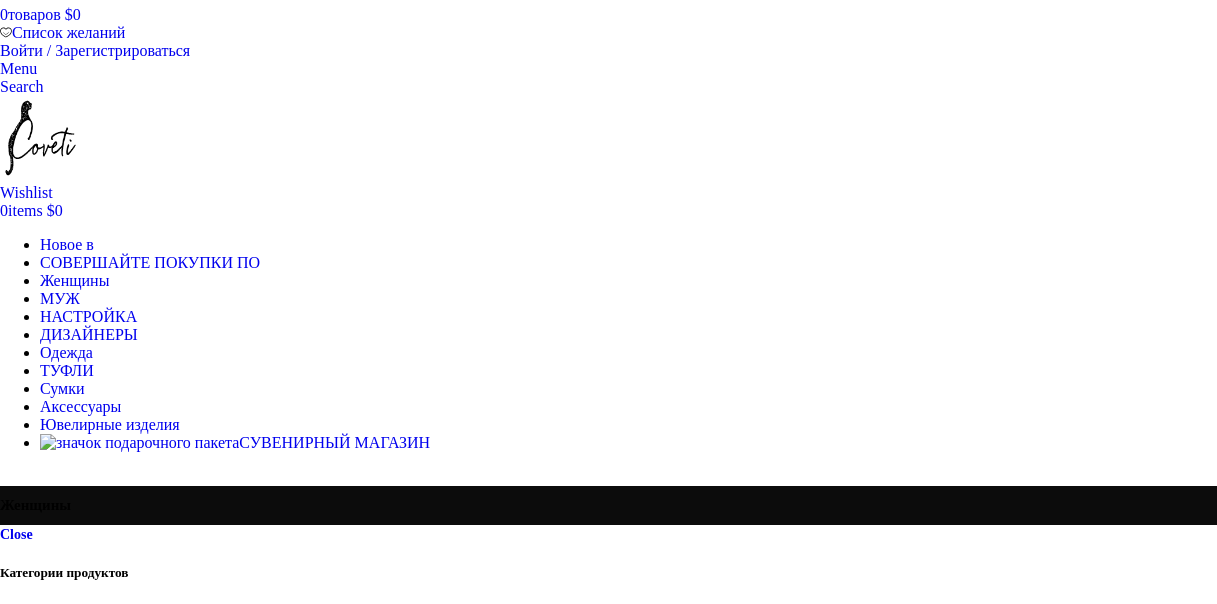 click on "Категории продуктов" at bounding box center [608, 573] 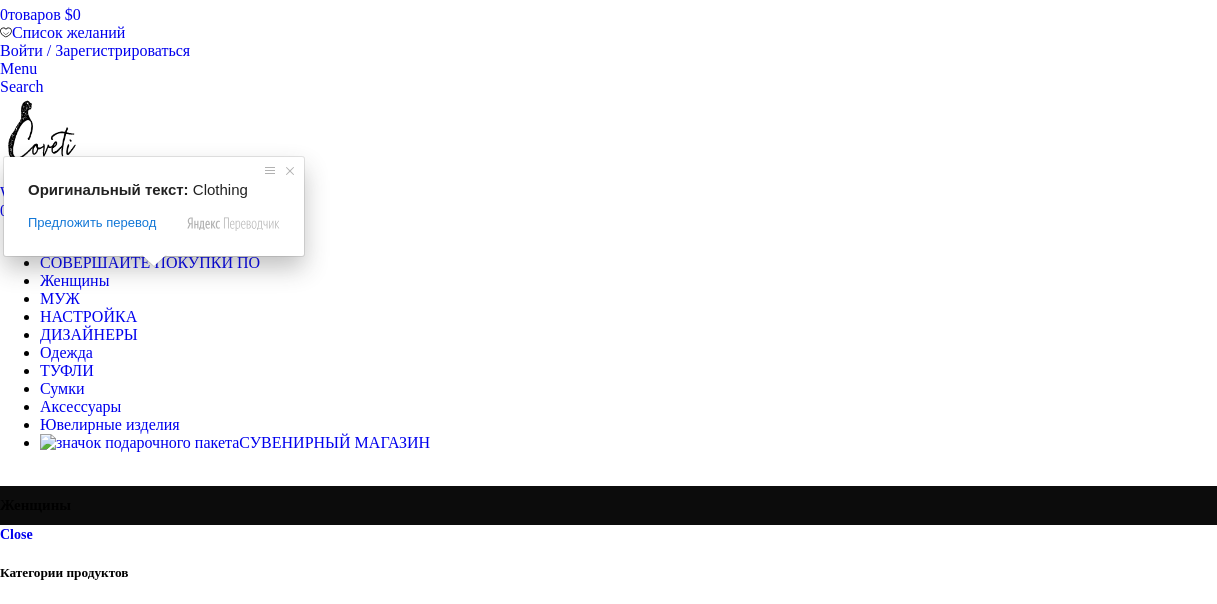 click on "Одежда" at bounding box center (106, 1907) 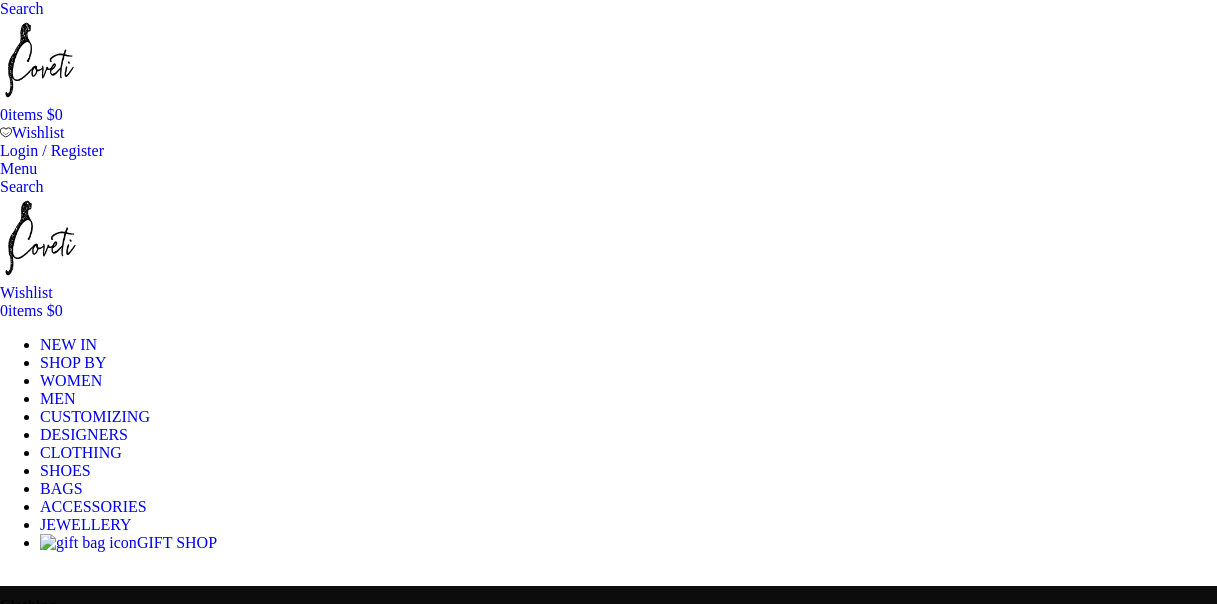 scroll, scrollTop: 0, scrollLeft: 0, axis: both 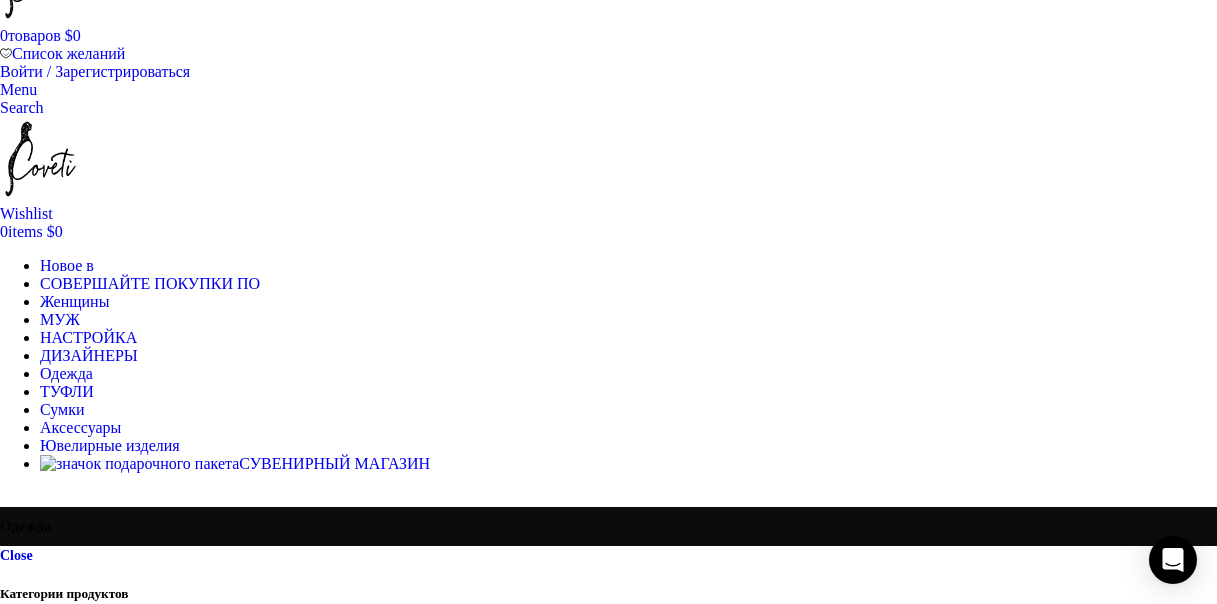click at bounding box center [441, 4143] 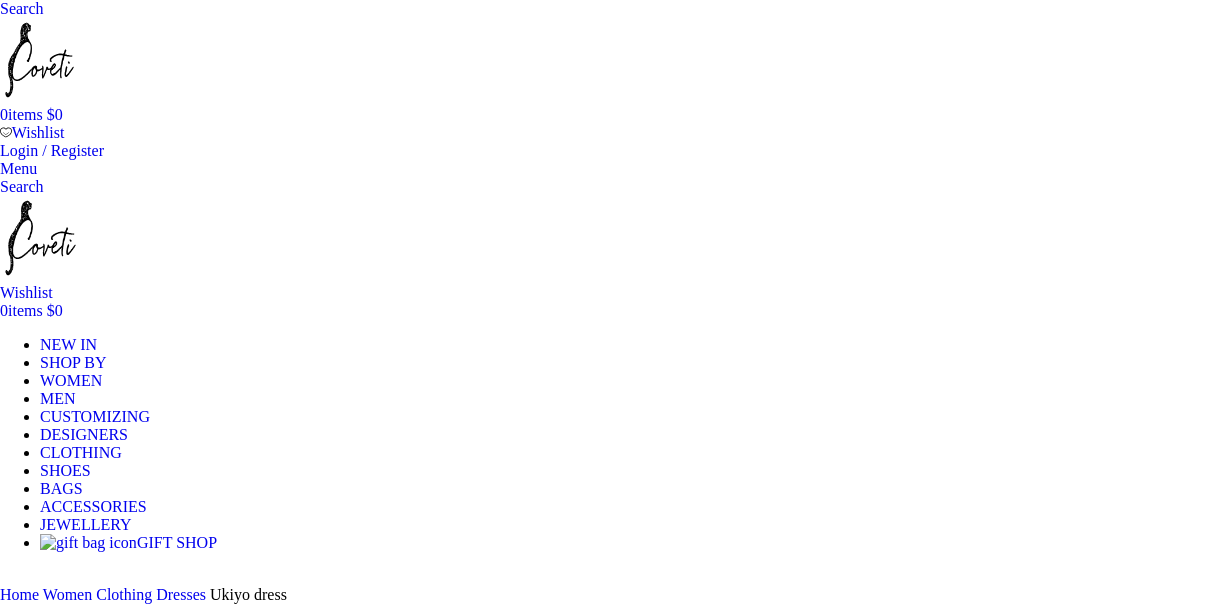 scroll, scrollTop: 0, scrollLeft: 0, axis: both 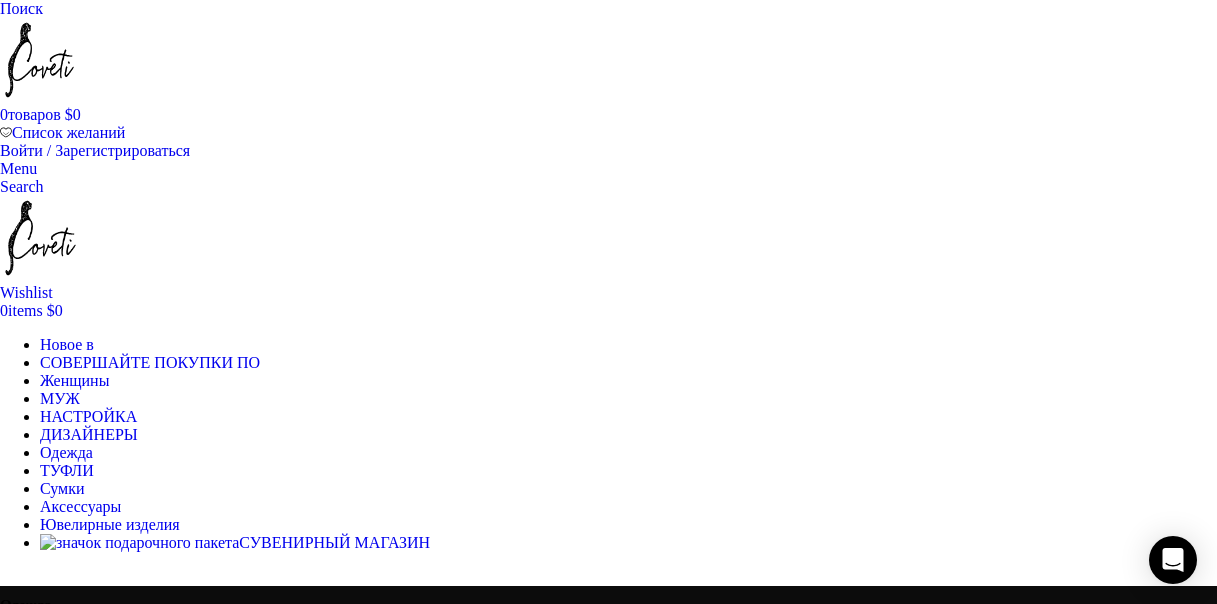 drag, startPoint x: 997, startPoint y: 119, endPoint x: 1018, endPoint y: 105, distance: 25.23886 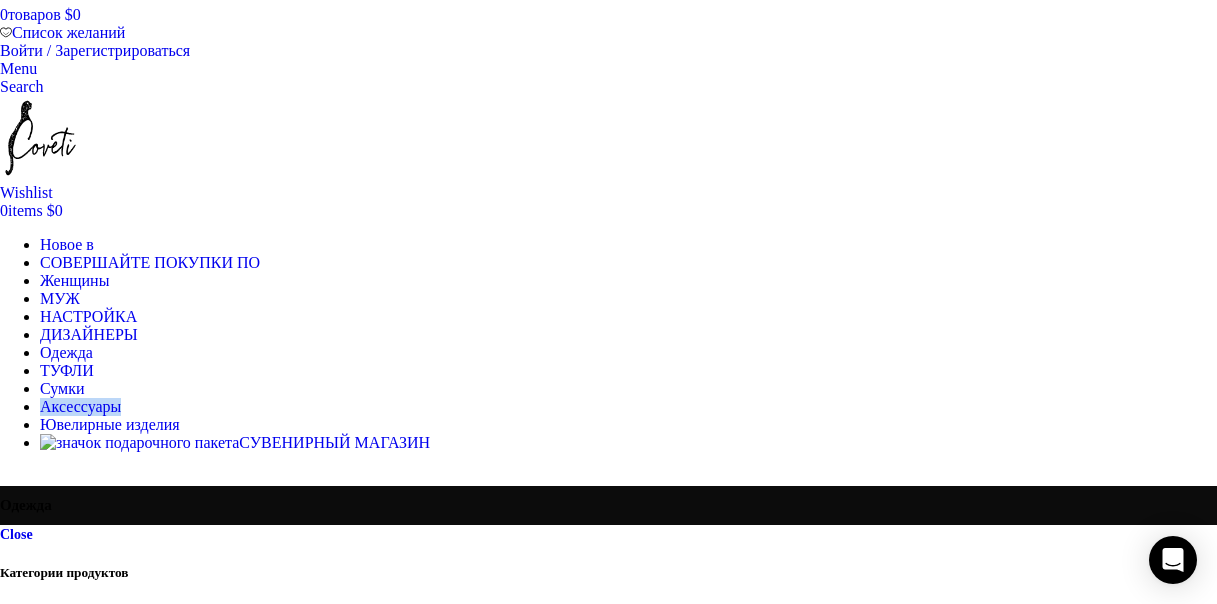 drag, startPoint x: 1018, startPoint y: 105, endPoint x: 1000, endPoint y: 74, distance: 35.846897 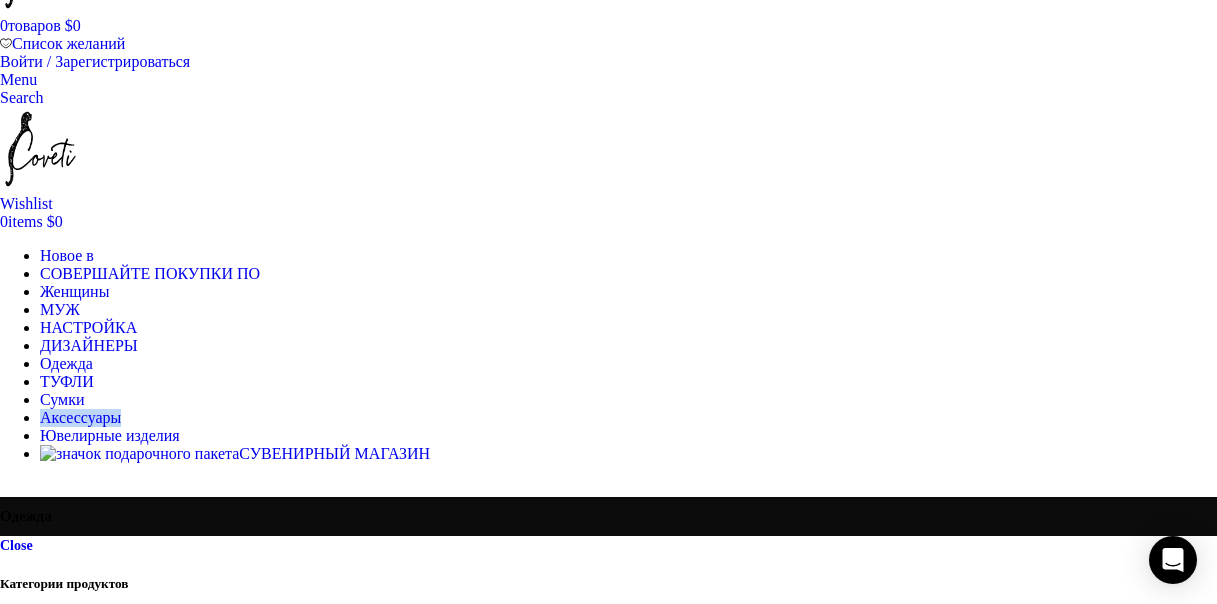 scroll, scrollTop: 0, scrollLeft: 0, axis: both 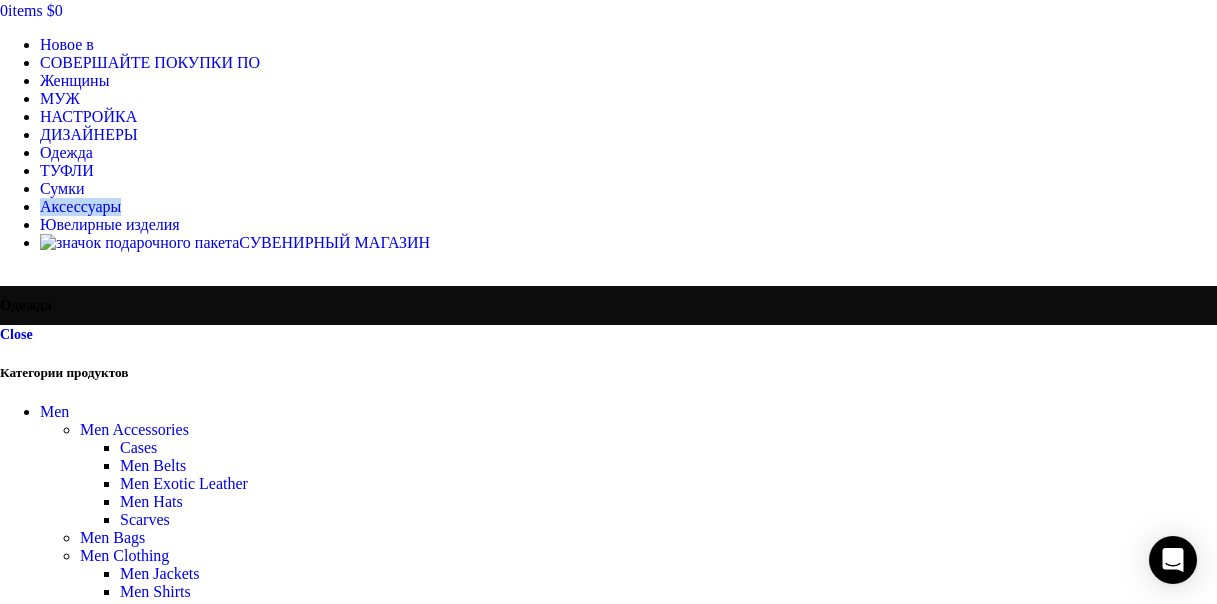drag, startPoint x: 775, startPoint y: 418, endPoint x: 722, endPoint y: 400, distance: 55.97321 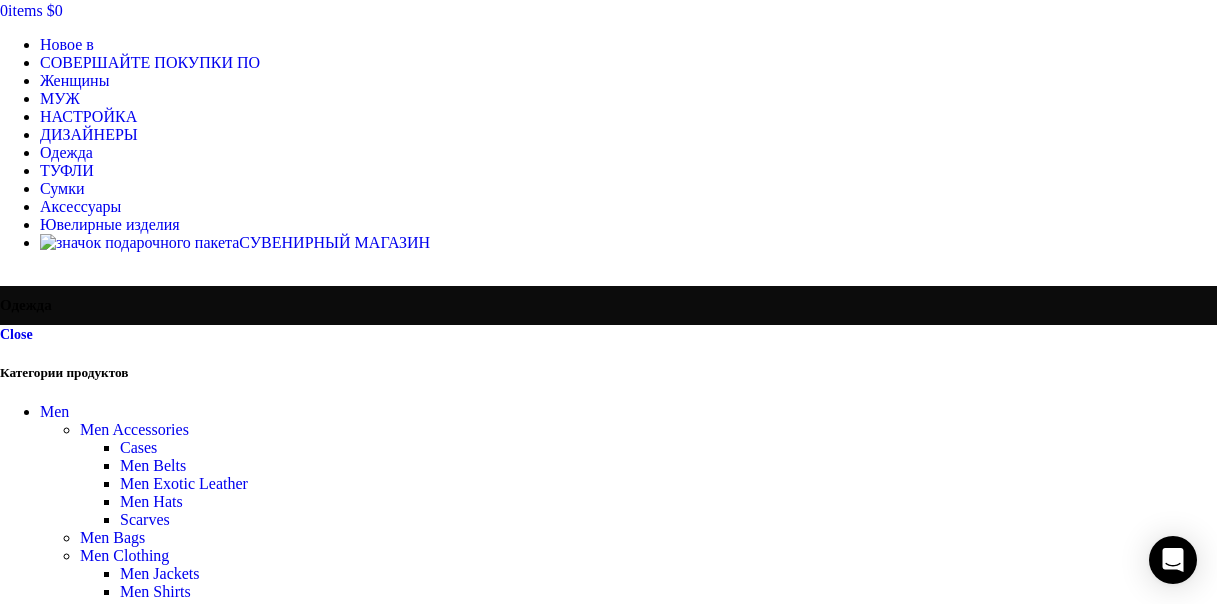 click on "Close
Категории продуктов Men
Men Accessories
Cases
Men Belts
Men Exotic Leather
Men Hats
Scarves
Men Bags
Men Clothing
Men Jackets
Men Shirts
Pants
Jeans
Shorts
Sweatshirts
Swimwear
T-shirts & vests
Tracksuit
Men Jewellery
Men Bangles
Men Bracelets
Men Shoes
Casual Shoes
Boat shoes
Men Sneakers
Hi-Tops
Low-Tops
Slip-On
Dress Shoes
Brogue shoes
Derby shoes
Derby Split Toe Shoes
Loafers
Longwing Blucher
Monk strap shoes
Double monk strap shoes
Single monk strap shoes
Oxford Shoes
Saddle Shoes
Whole cut shoes
Home slippers
Men Boots
Balmoral Boots
Chelsea Boots
Hiking Boots
Jodhpur Boots
Jumper Boots
Moc Boots
Octavian Boots
Men Slippers
Women
Accessories
Belts
Collar
Cuffs
Feather Cuffs
Gloves
Hair Accessories
Hats
Hats & caps" at bounding box center [608, 1986] 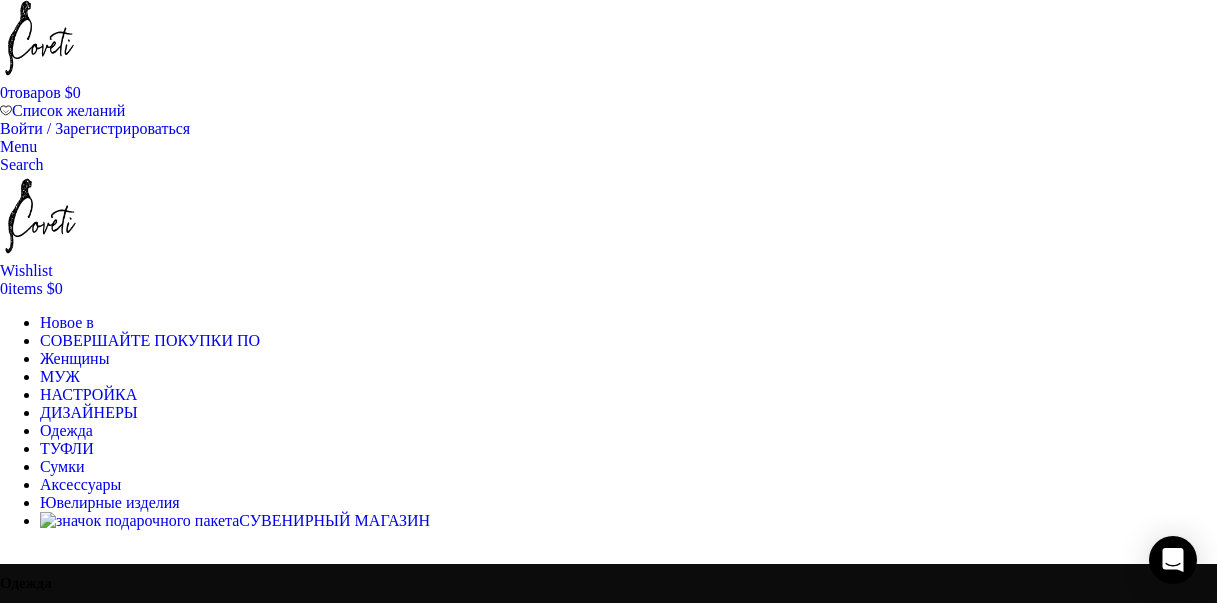 scroll, scrollTop: 0, scrollLeft: 0, axis: both 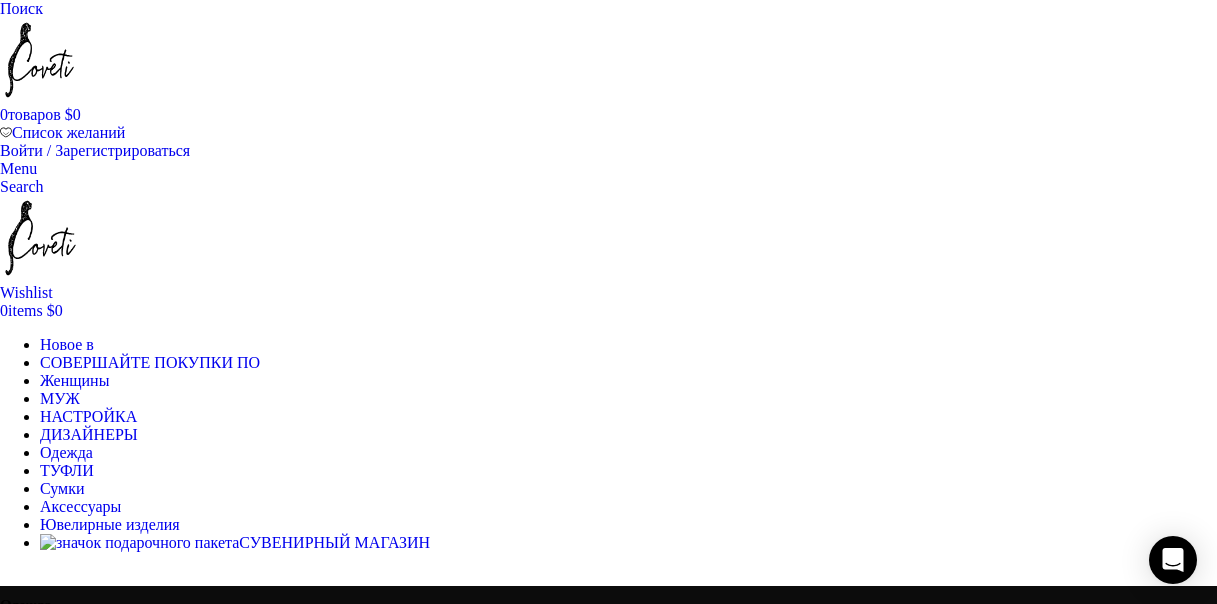click on "Категории продуктов" at bounding box center [608, 673] 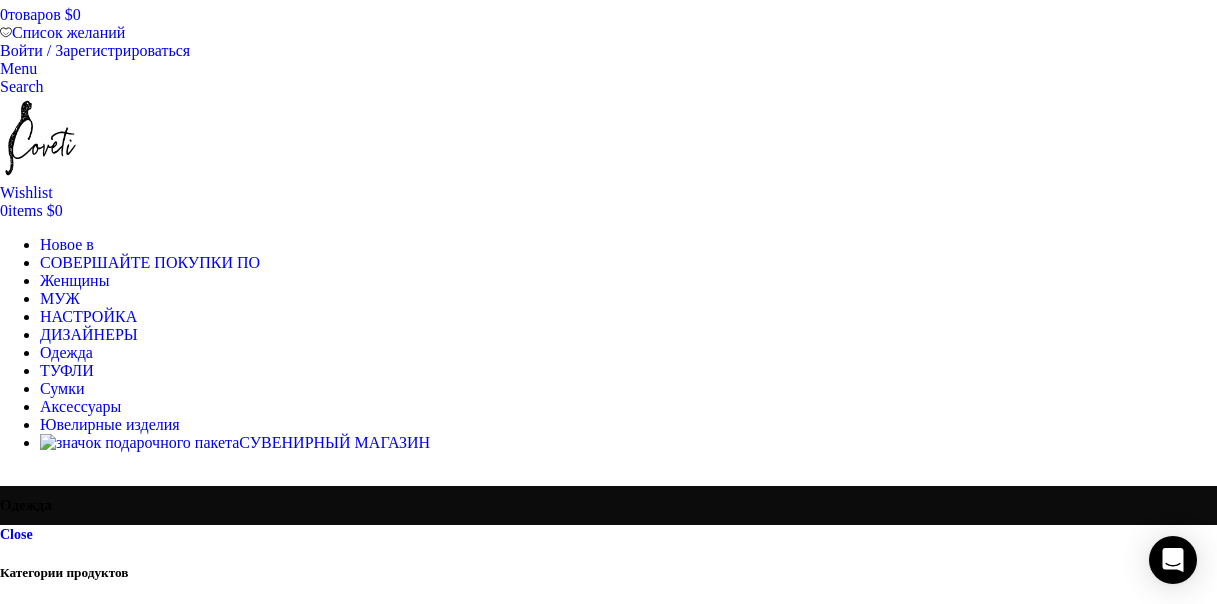 click on "Платья" at bounding box center (144, 2177) 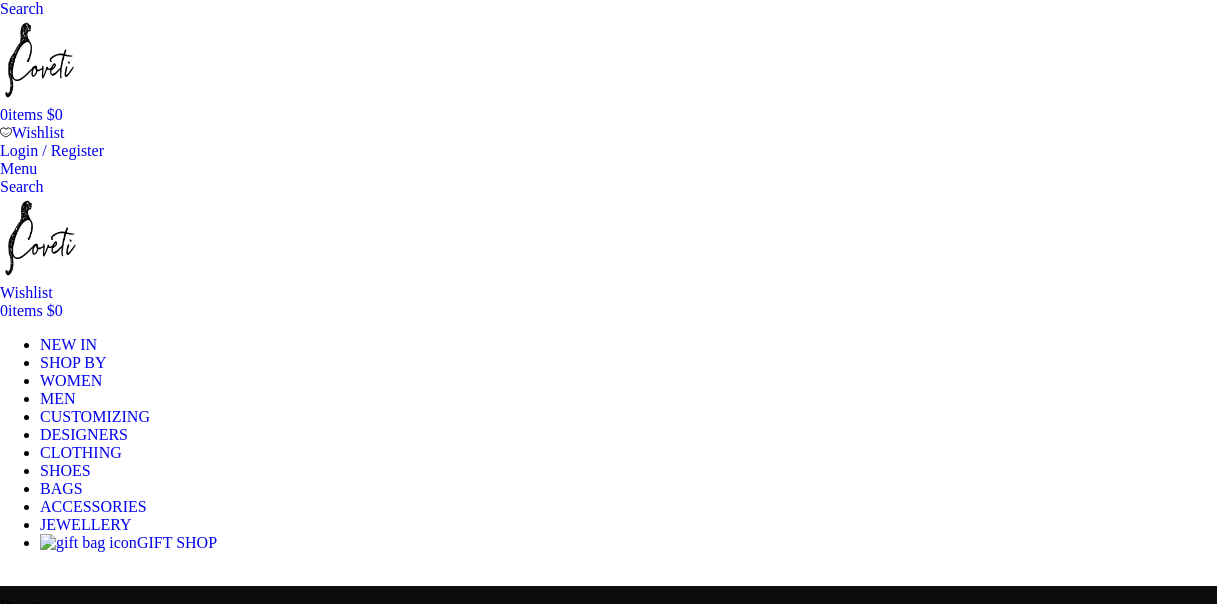scroll, scrollTop: 0, scrollLeft: 0, axis: both 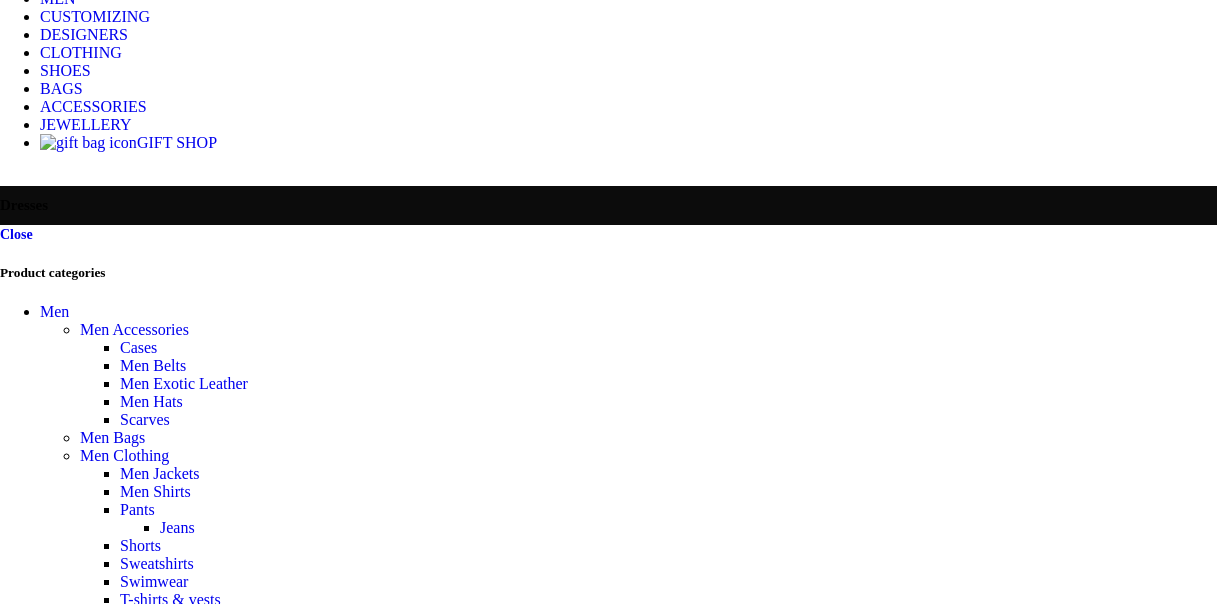 click on "Close
Product categories Men
Men Accessories
Cases
Men Belts
Men Exotic Leather
Men Hats
Scarves
Men Bags
Men Clothing
Men Jackets
Men Shirts
Pants
Jeans
Shorts
Sweatshirts
Swimwear
T-shirts & vests
Tracksuit
Men Jewellery
Men Bangles
Men Bracelets
Men Shoes
Casual Shoes
Boat shoes
Men Sneakers
Hi-Tops
Low-Tops
Slip-On
Dress Shoes
Brogue shoes
Derby shoes
Derby Split Toe Shoes
Loafers
Longwing Blucher
Monk strap shoes
Double monk strap shoes
Single monk strap shoes
Oxford Shoes
Saddle Shoes
Whole cut shoes
Home slippers
Men Boots
Balmoral Boots
Chelsea Boots
Hiking Boots
Jodhpur Boots
Jumper Boots
Moc Boots
Octavian Boots
Men Slippers
Women
Accessories
Belts
Collar
Cuffs
Feather Cuffs
Gloves
Hair Accessories
Hats
Hats & caps
Phone Cases" at bounding box center [608, 21084] 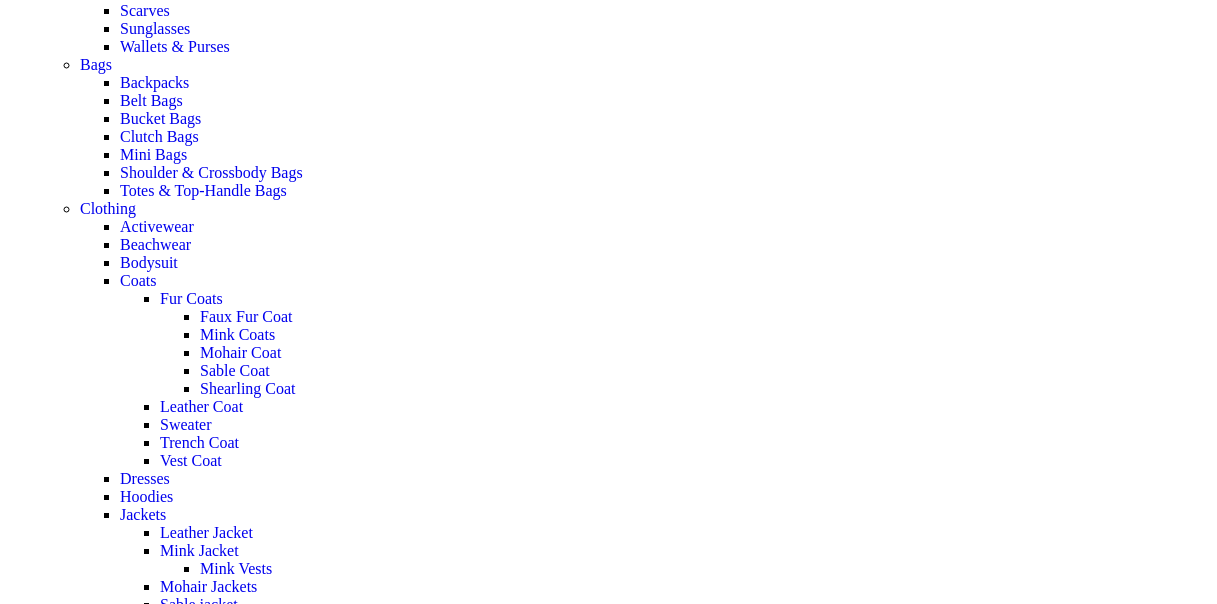 scroll, scrollTop: 1800, scrollLeft: 0, axis: vertical 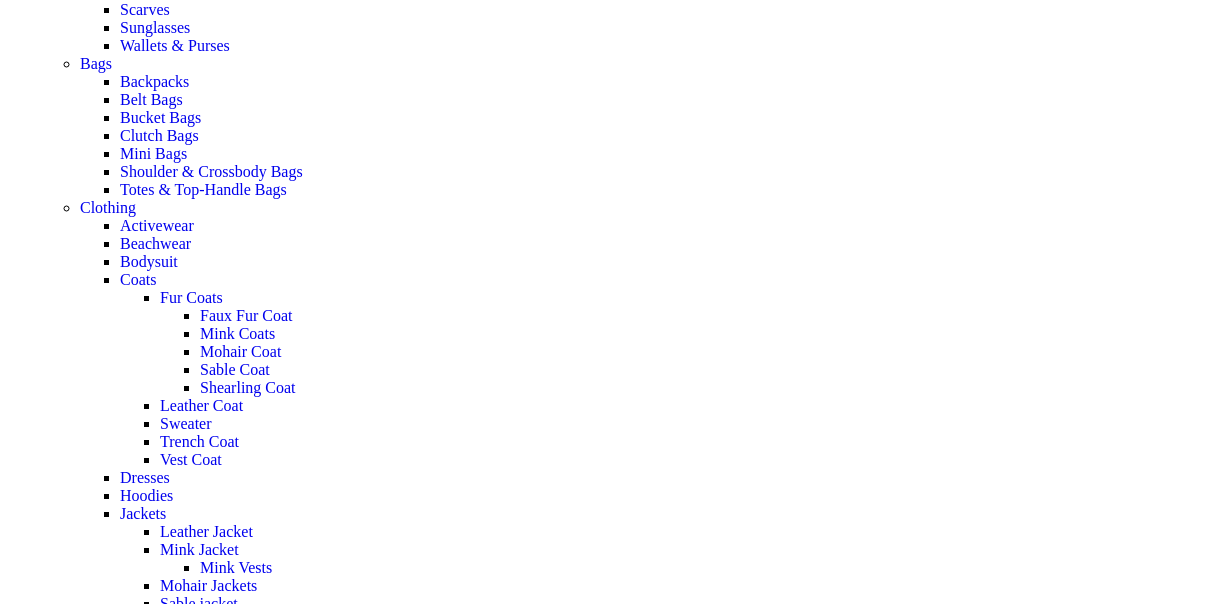click at bounding box center (608, 10690) 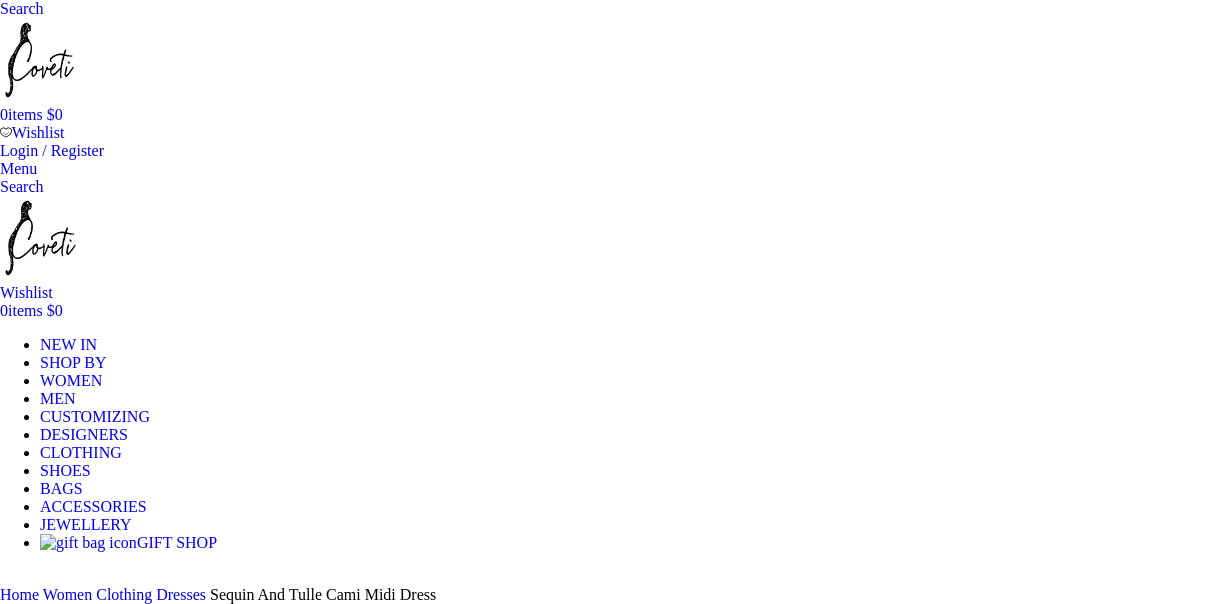 scroll, scrollTop: 0, scrollLeft: 0, axis: both 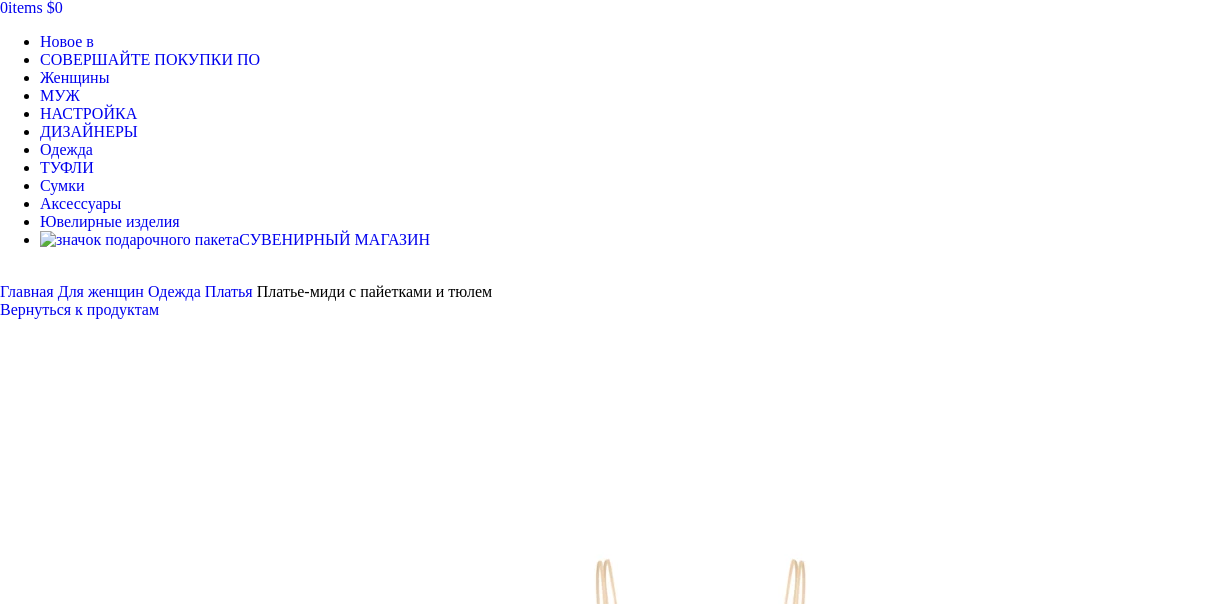 click at bounding box center (310, 7480) 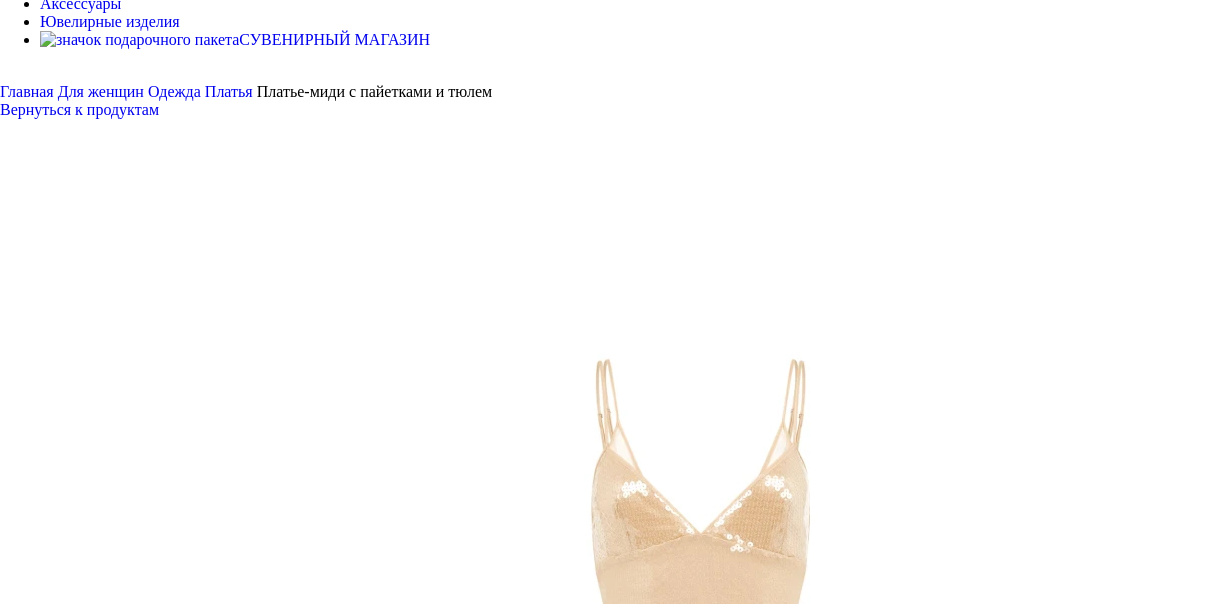 click at bounding box center [690, 858] 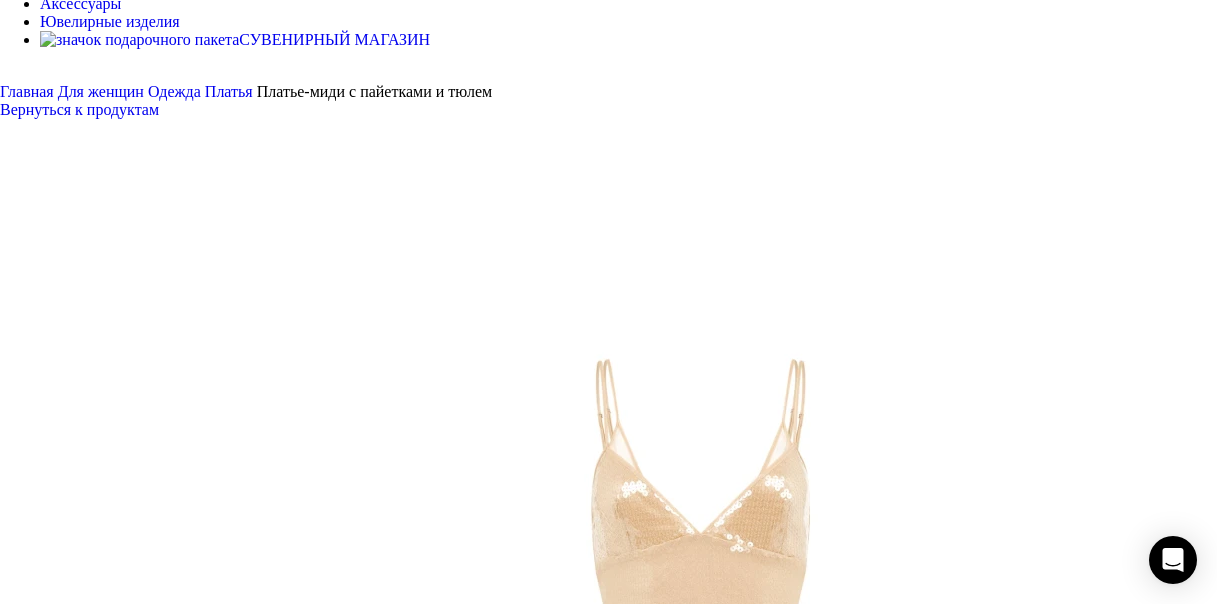 scroll, scrollTop: 0, scrollLeft: 627, axis: horizontal 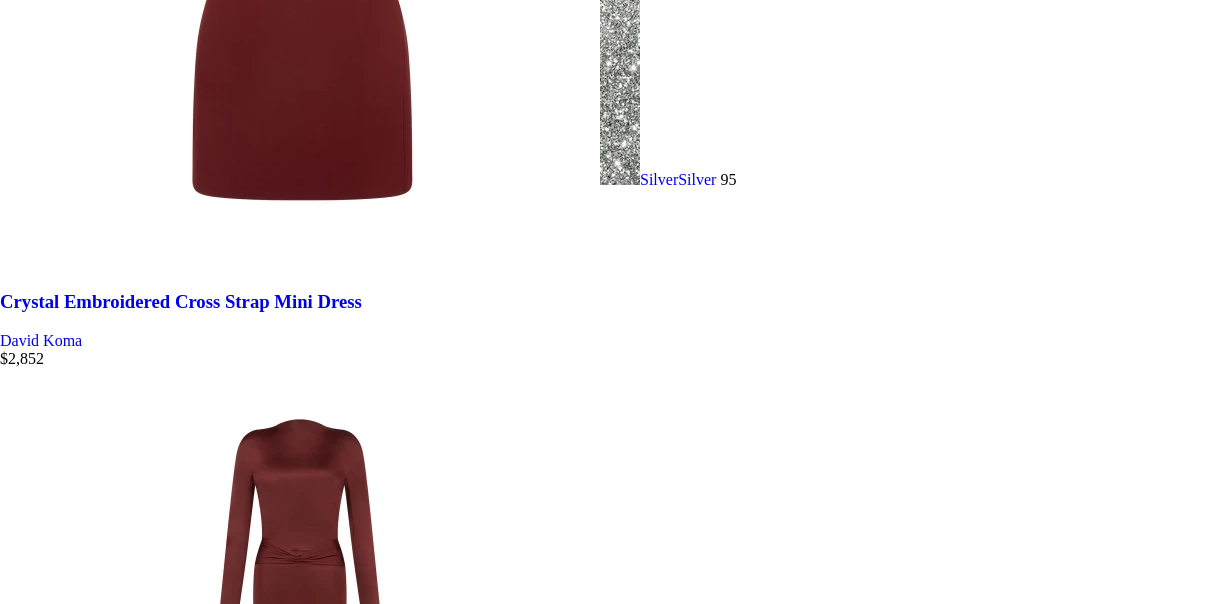 click on "2" at bounding box center [44, 33412] 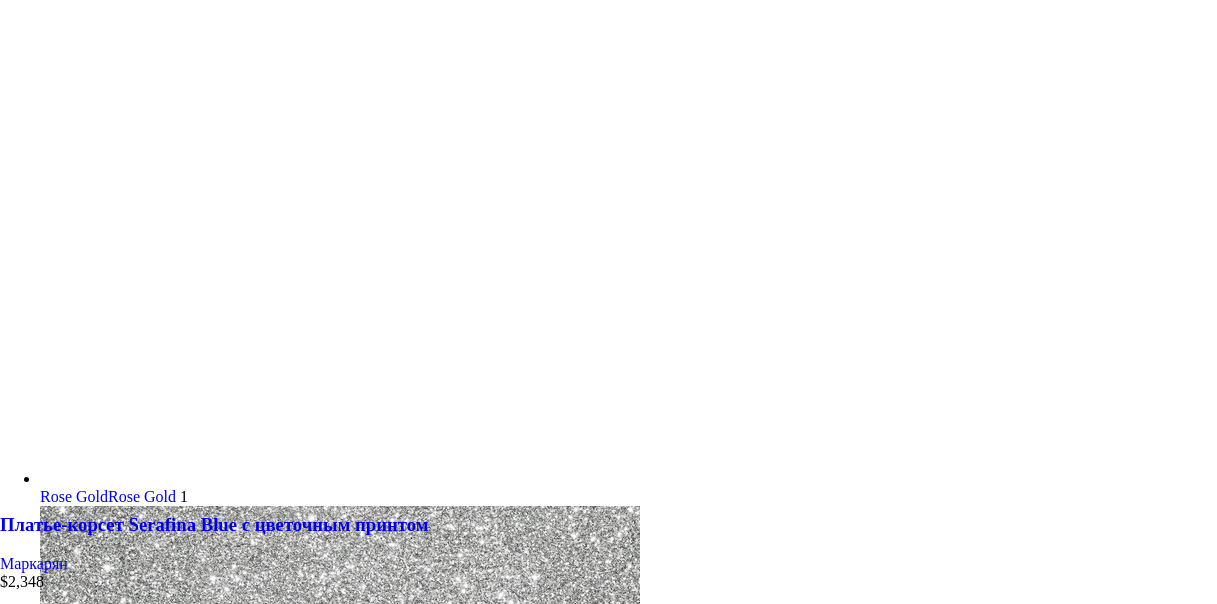 scroll, scrollTop: 6679, scrollLeft: 0, axis: vertical 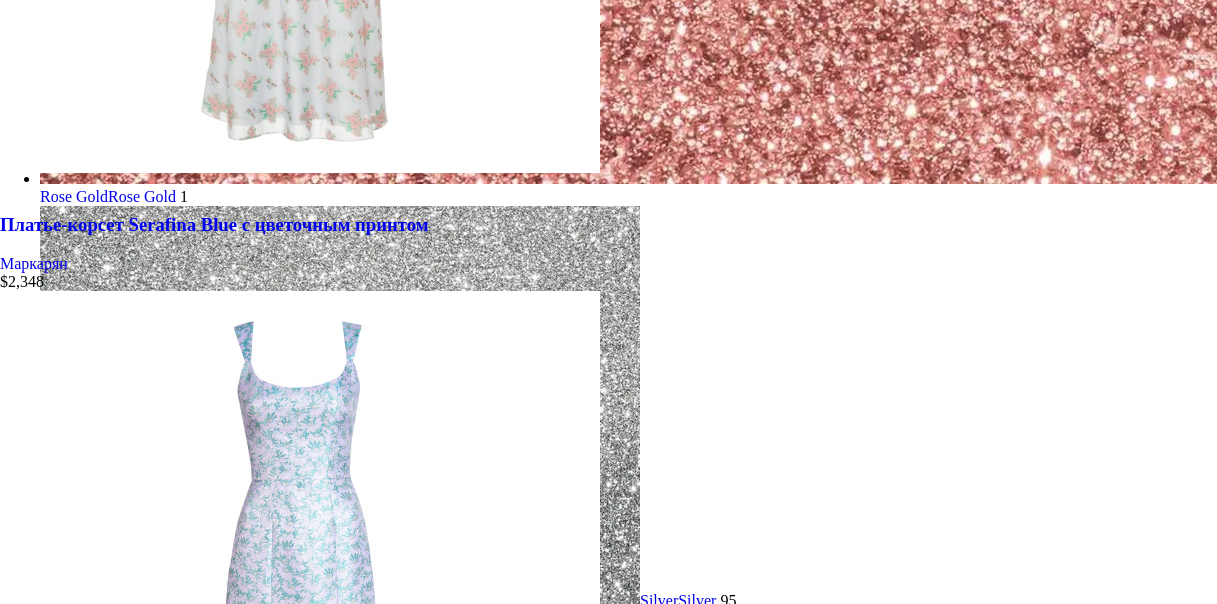 click on "3" at bounding box center [44, 33371] 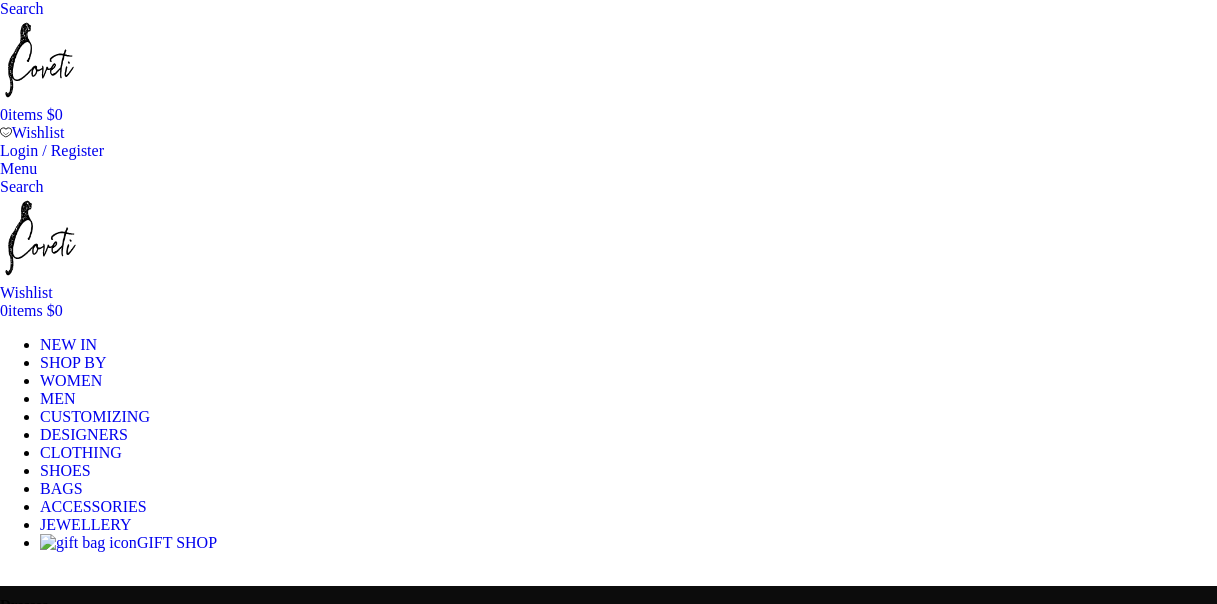 scroll, scrollTop: 0, scrollLeft: 0, axis: both 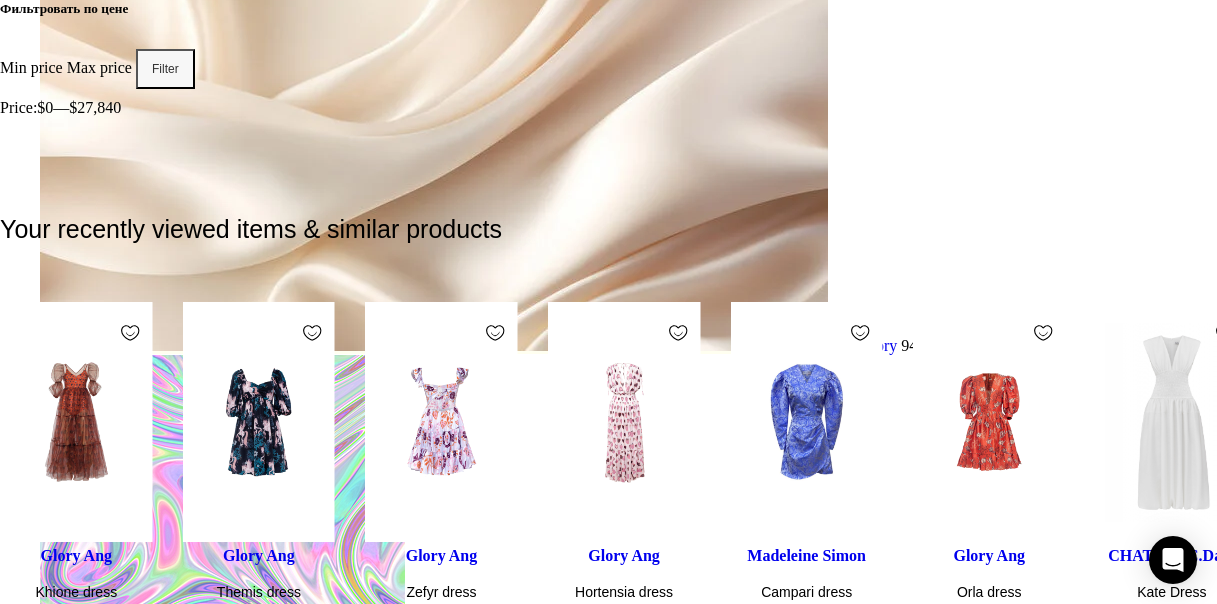 click at bounding box center (608, 19452) 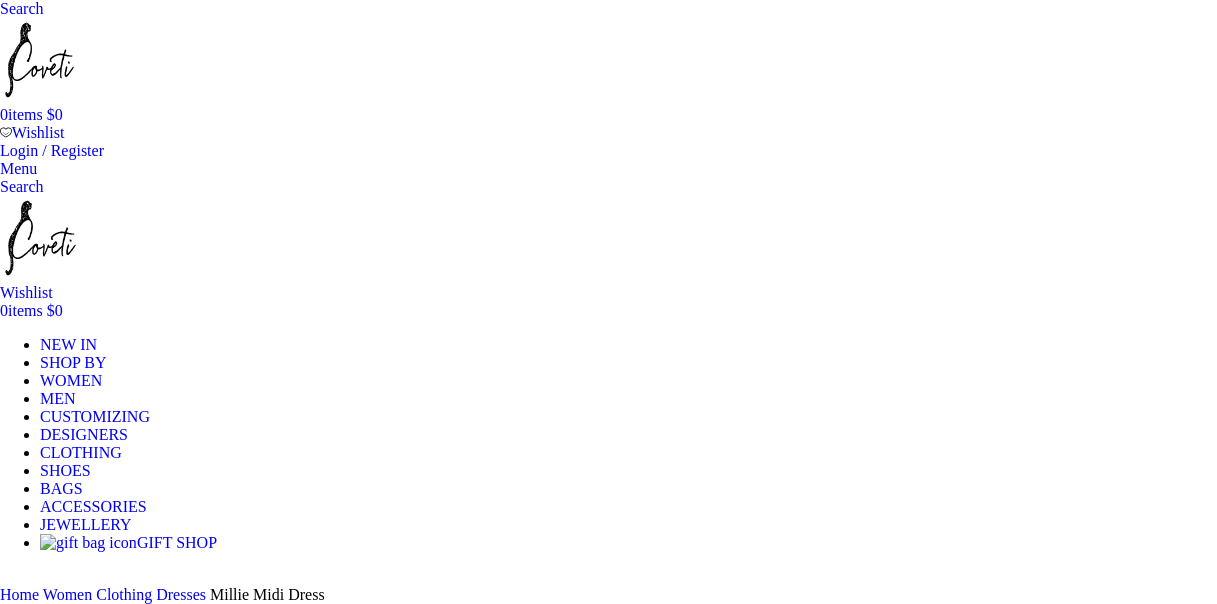 scroll, scrollTop: 0, scrollLeft: 0, axis: both 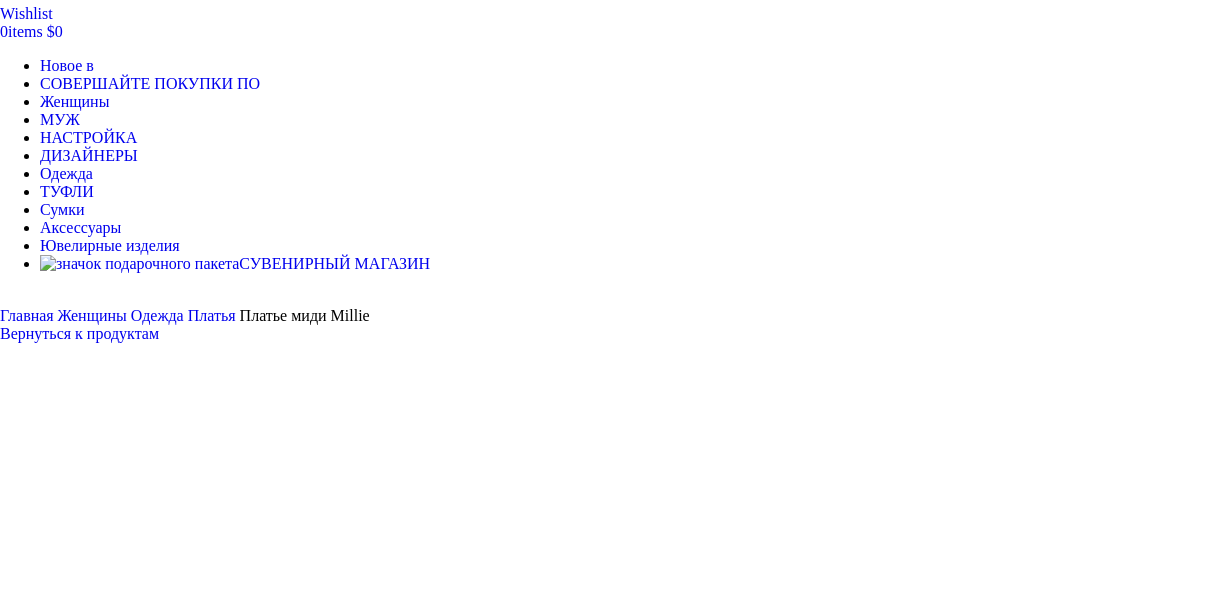 click at bounding box center [690, 1082] 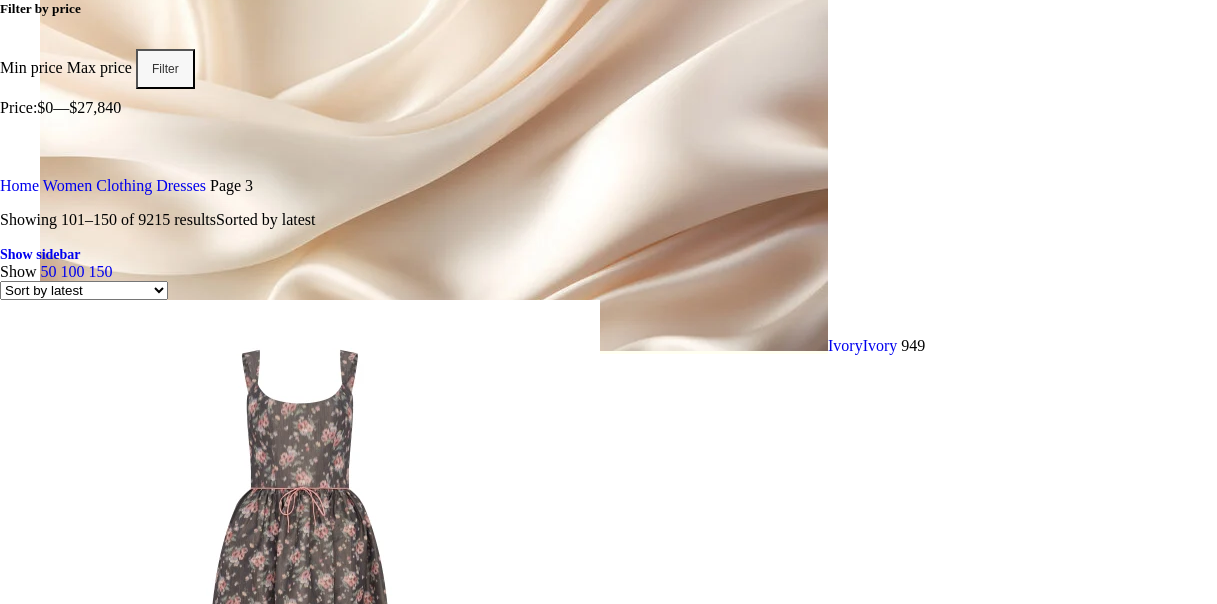 scroll, scrollTop: 3800, scrollLeft: 0, axis: vertical 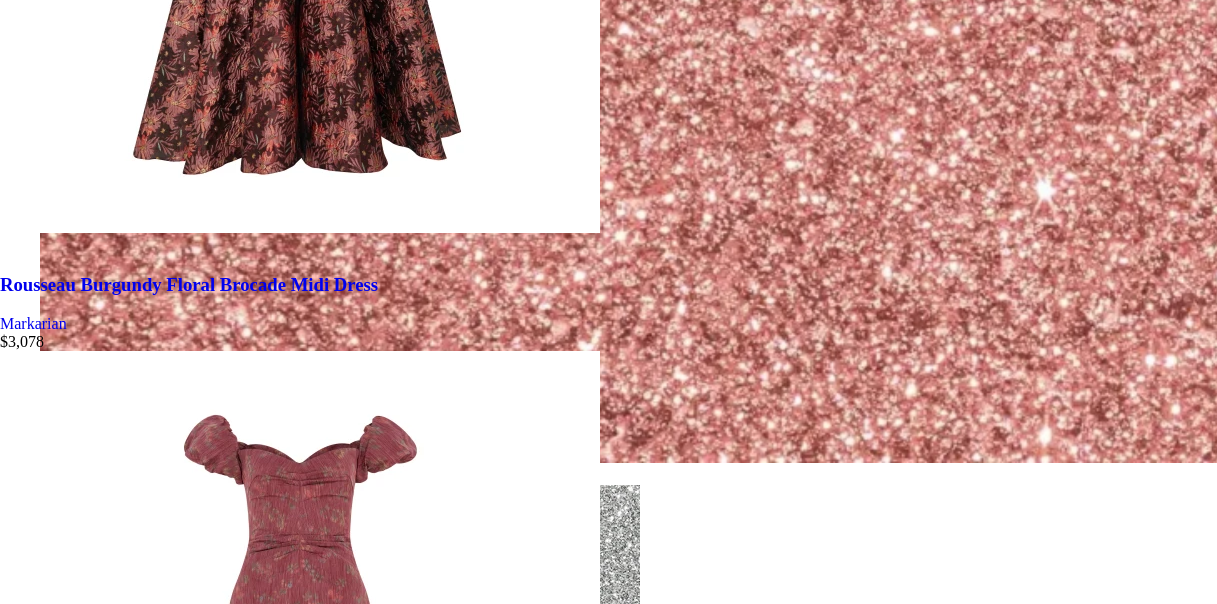 click at bounding box center [608, 31918] 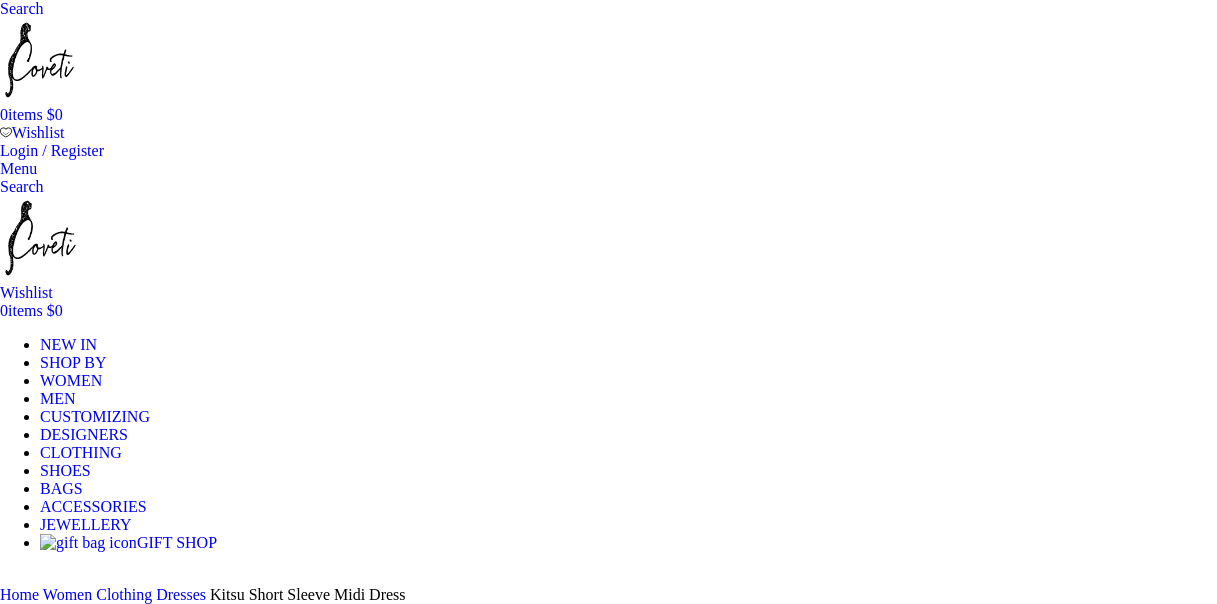 scroll, scrollTop: 0, scrollLeft: 0, axis: both 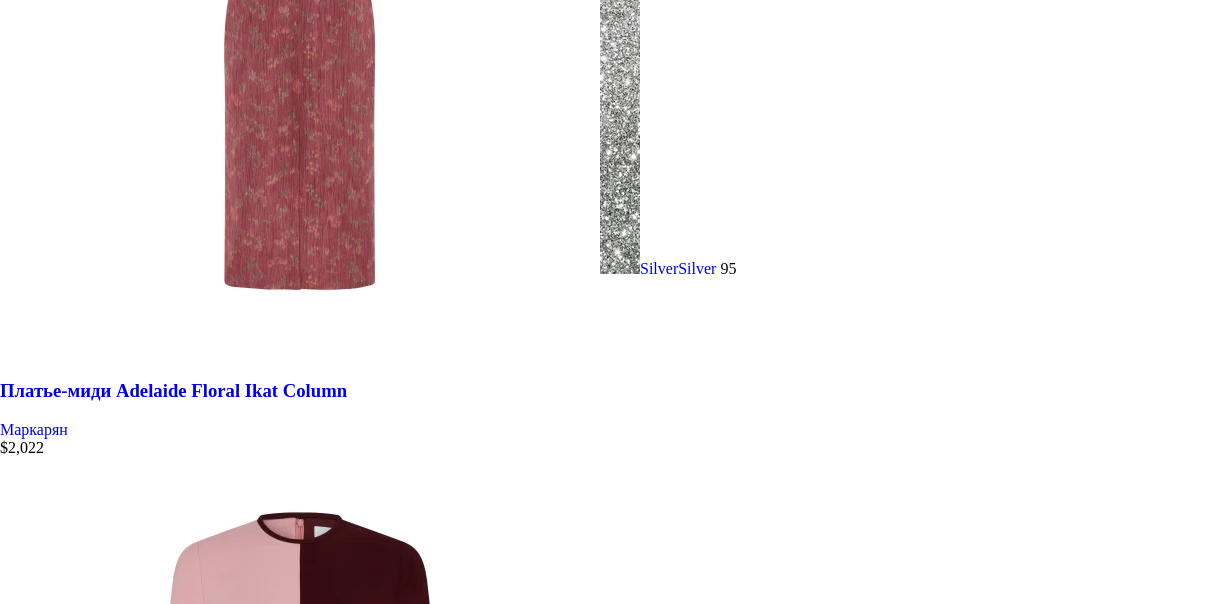 click on "Close
Категории продуктов Men
Men Accessories
Cases
Men Belts
Men Exotic Leather
Men Hats
Scarves
Men Bags
Men Clothing
Men Jackets
Men Shirts
Pants
Jeans
Shorts
Sweatshirts
Swimwear
T-shirts & vests
Tracksuit
Men Jewellery
Men Bangles
Men Bracelets
Men Shoes
Casual Shoes
Boat shoes
Men Sneakers
Hi-Tops
Low-Tops
Slip-On
Dress Shoes
Brogue shoes
Derby shoes
Derby Split Toe Shoes
Loafers
Longwing Blucher
Monk strap shoes
Double monk strap shoes
Single monk strap shoes
Oxford Shoes
Saddle Shoes
Whole cut shoes
Home slippers
Men Boots
Balmoral Boots
Chelsea Boots
Hiking Boots
Jodhpur Boots
Jumper Boots
Moc Boots
Octavian Boots
Men Slippers
Women
Accessories
Belts
Collar
Cuffs
Feather Cuffs
Gloves
Hair Accessories
Hats
Hats & caps" at bounding box center (608, -4725) 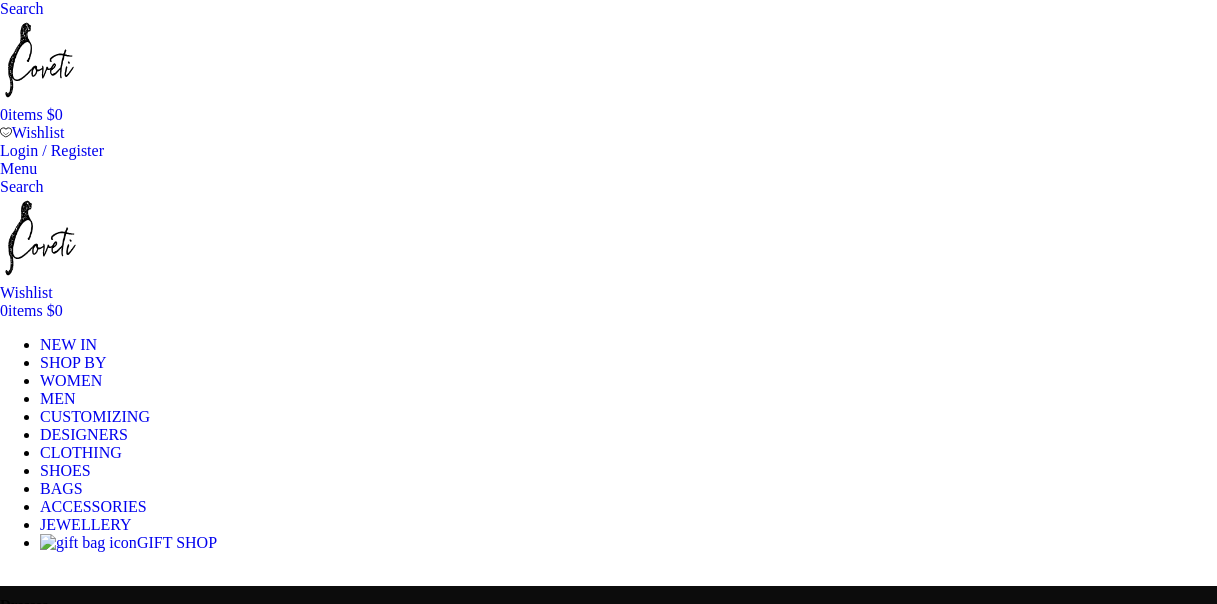 scroll, scrollTop: 0, scrollLeft: 0, axis: both 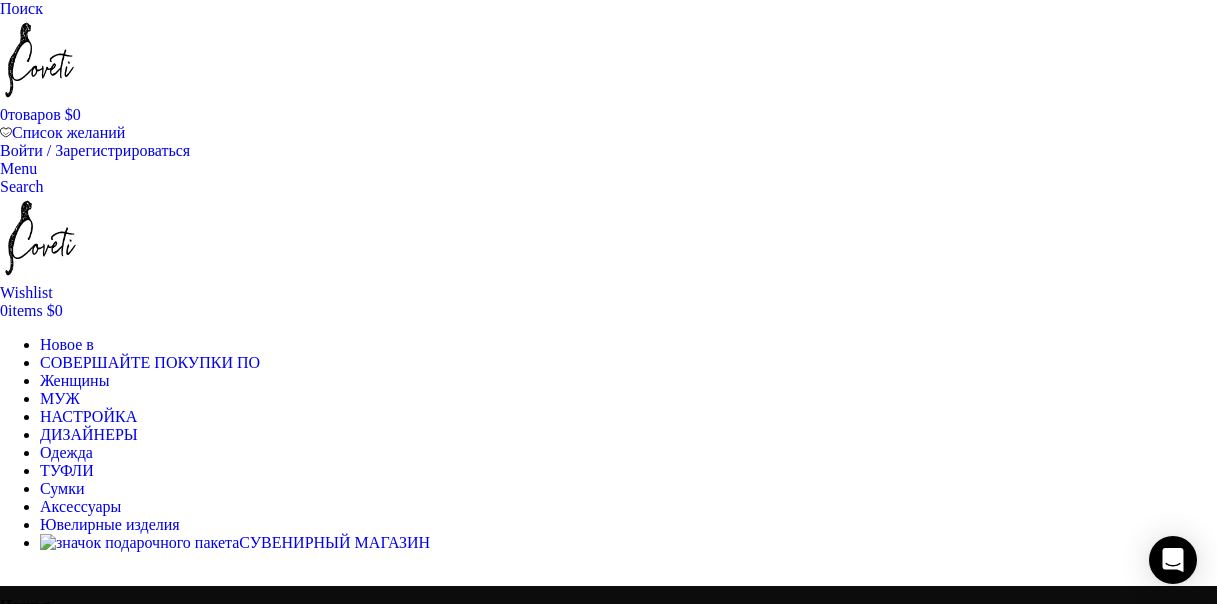 click on "Категории продуктов" at bounding box center [608, 673] 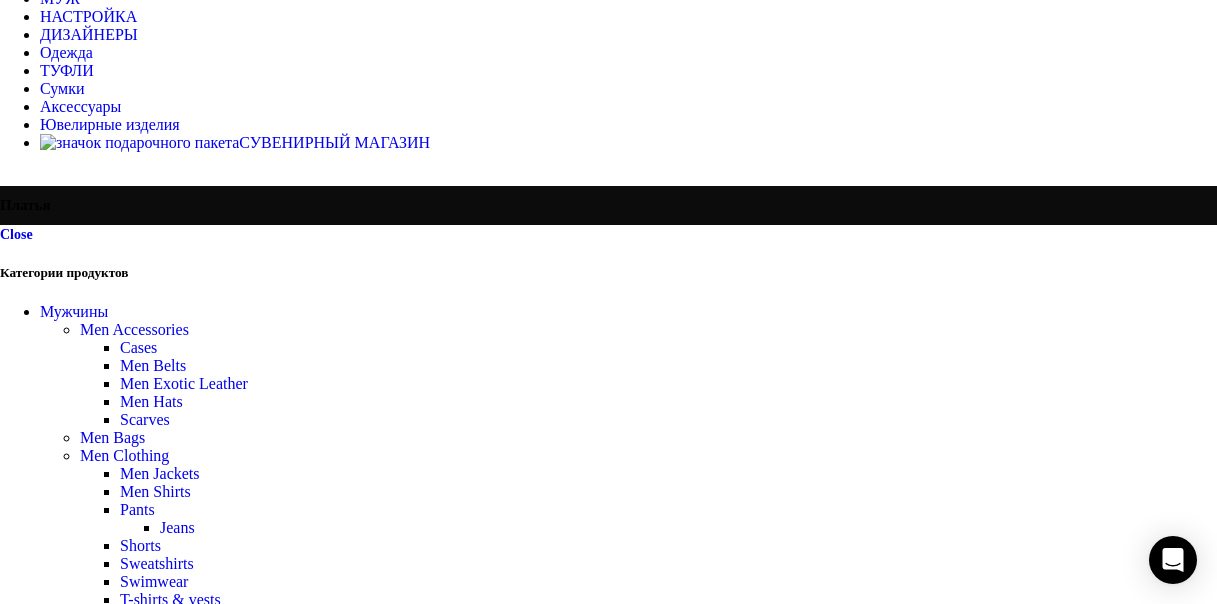 scroll, scrollTop: 200, scrollLeft: 0, axis: vertical 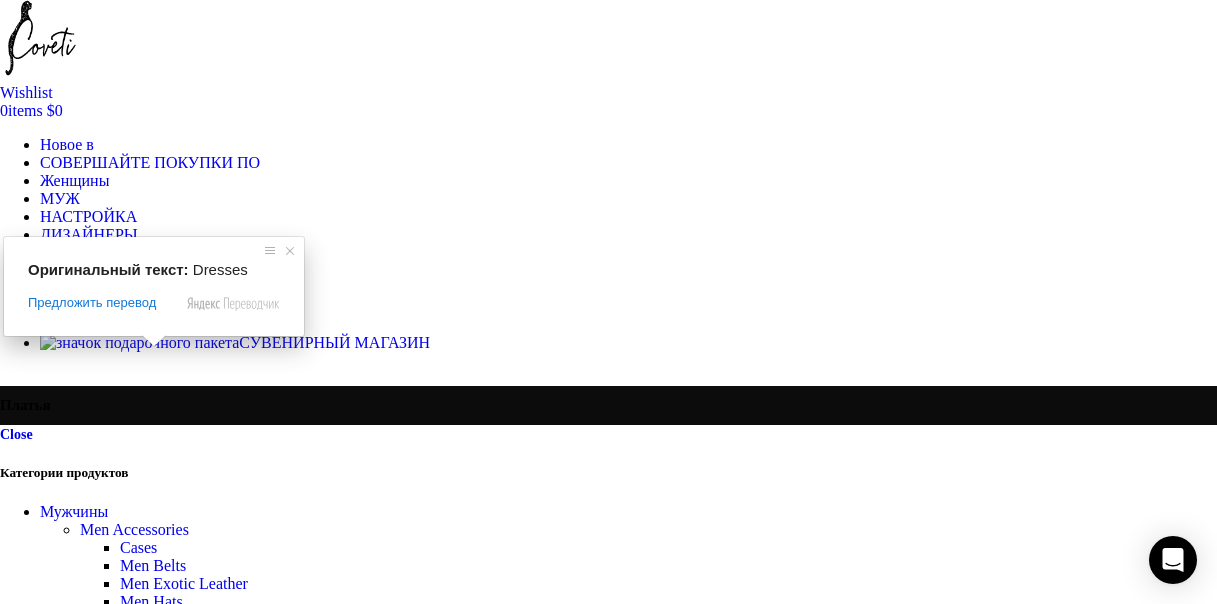 click on "Платья" at bounding box center (144, 2077) 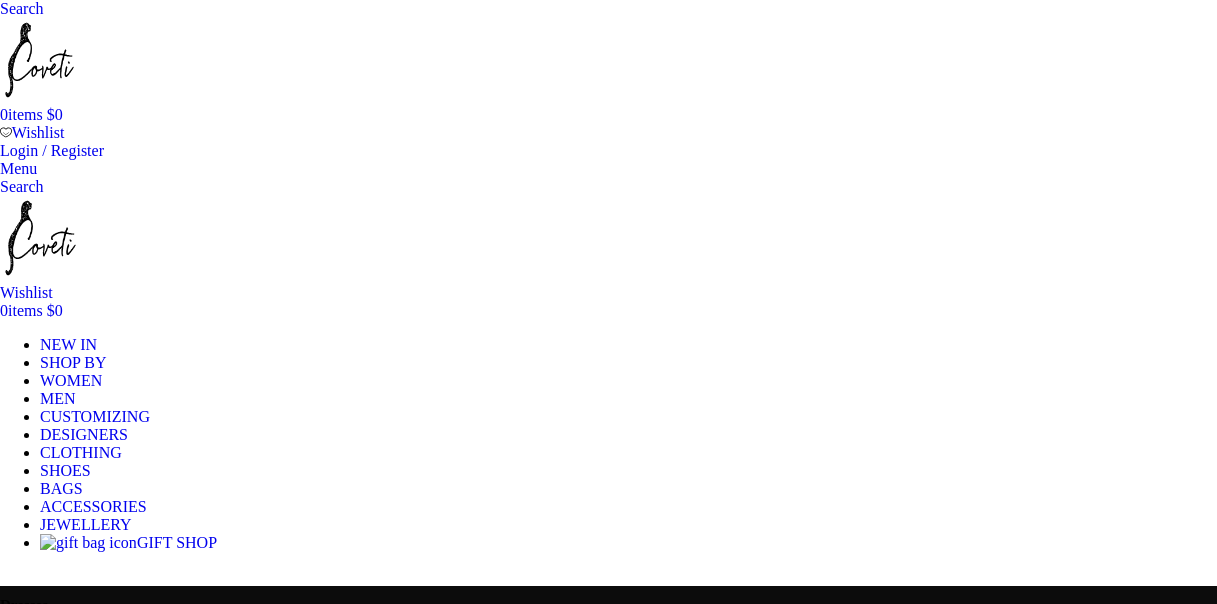 scroll, scrollTop: 0, scrollLeft: 0, axis: both 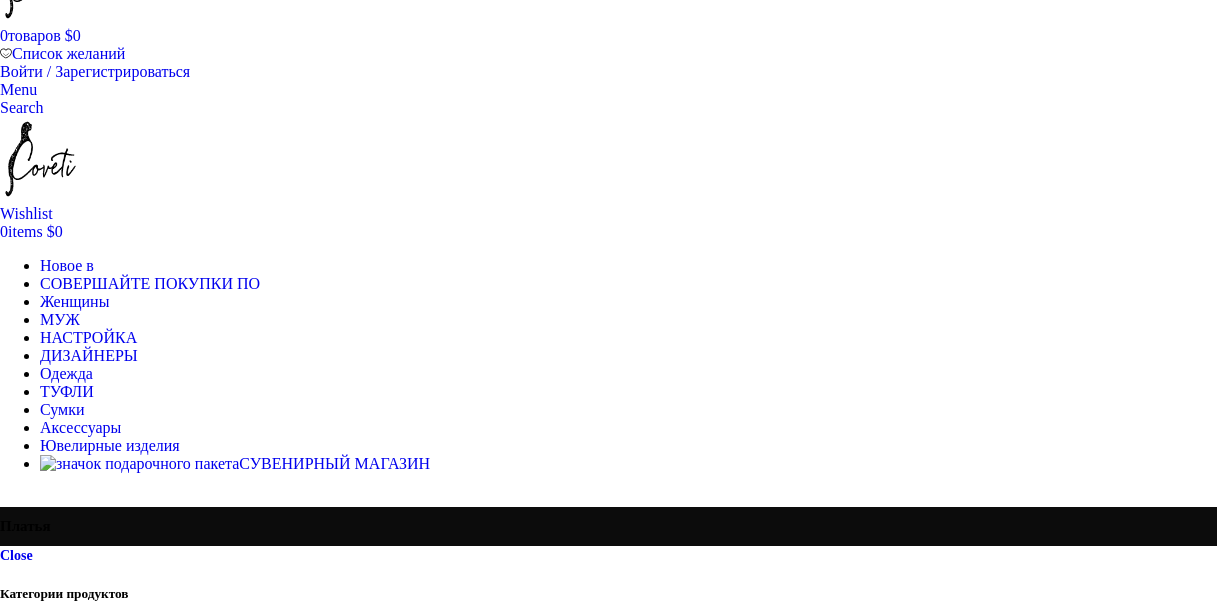 click on "Бренд" at bounding box center [608, 3094] 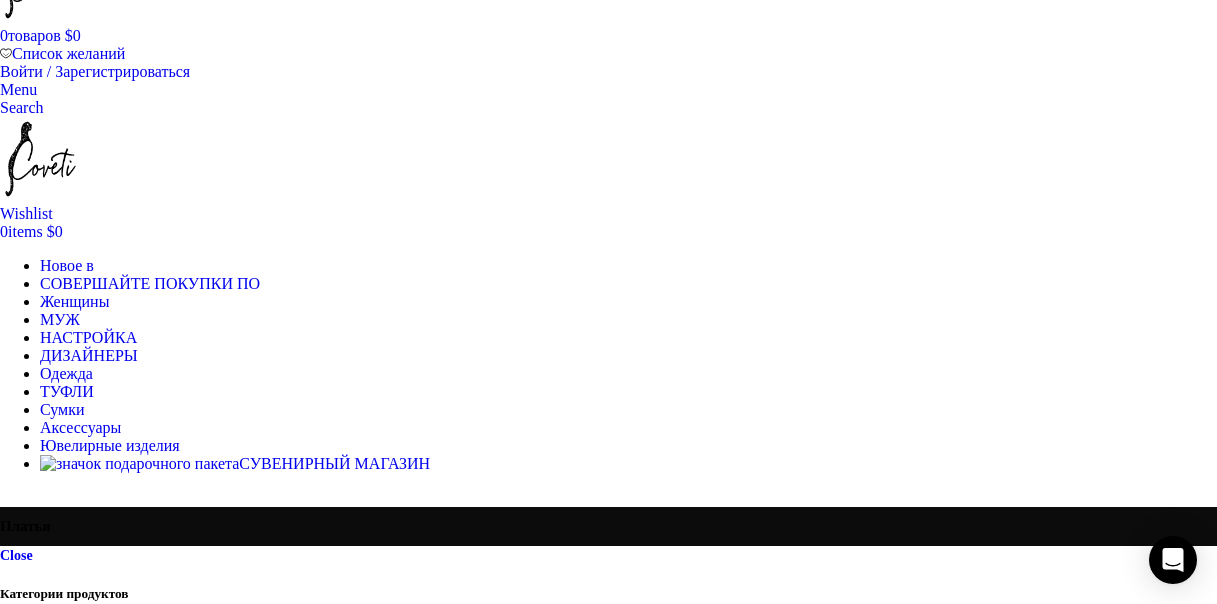 click at bounding box center (1206, 3138) 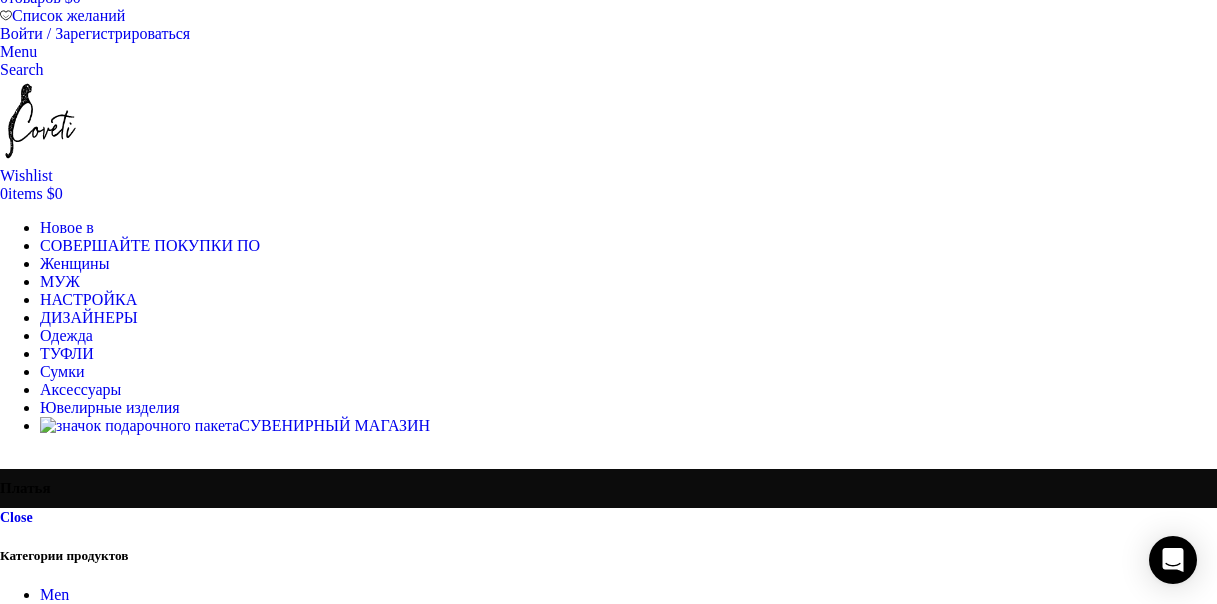 scroll, scrollTop: 79, scrollLeft: 0, axis: vertical 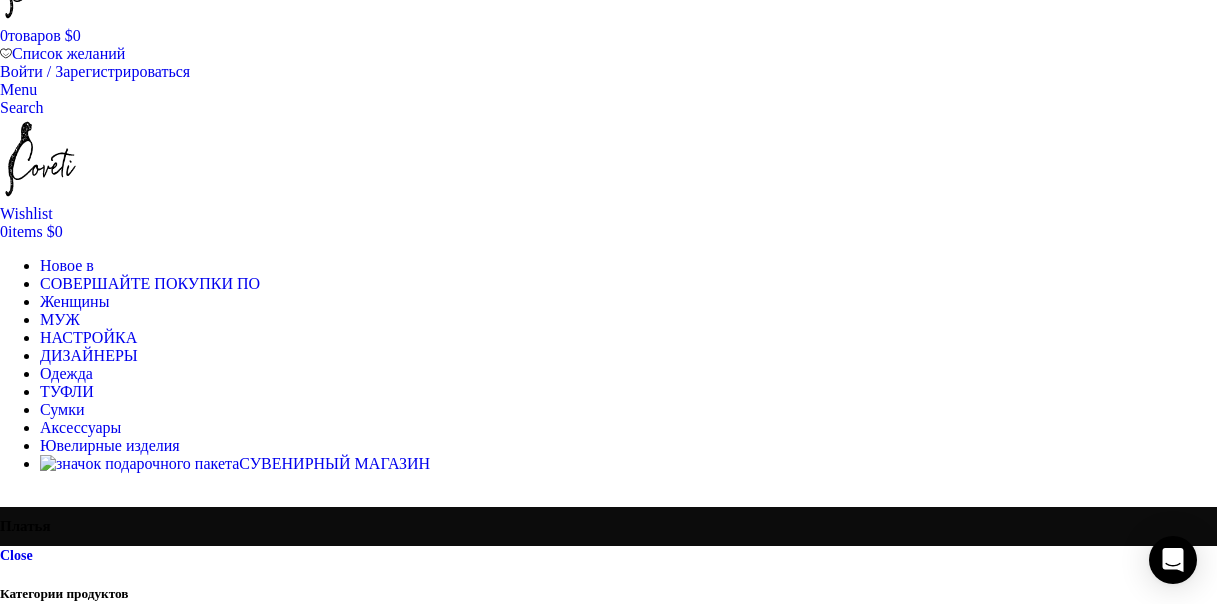 click at bounding box center [1206, 3138] 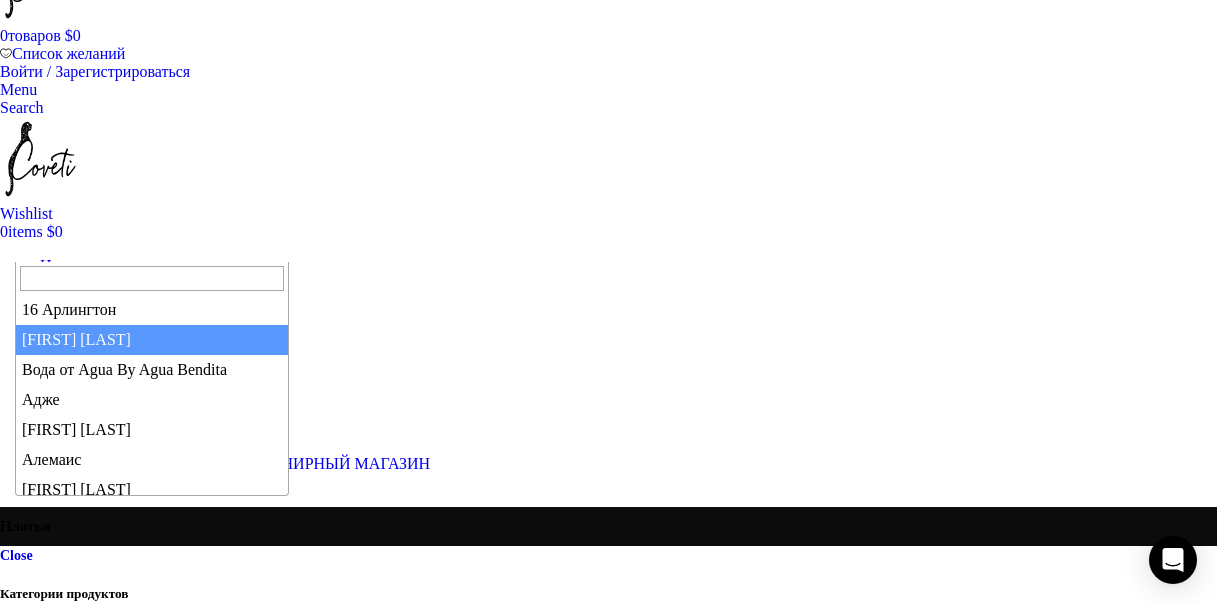 select on "adam-lippes" 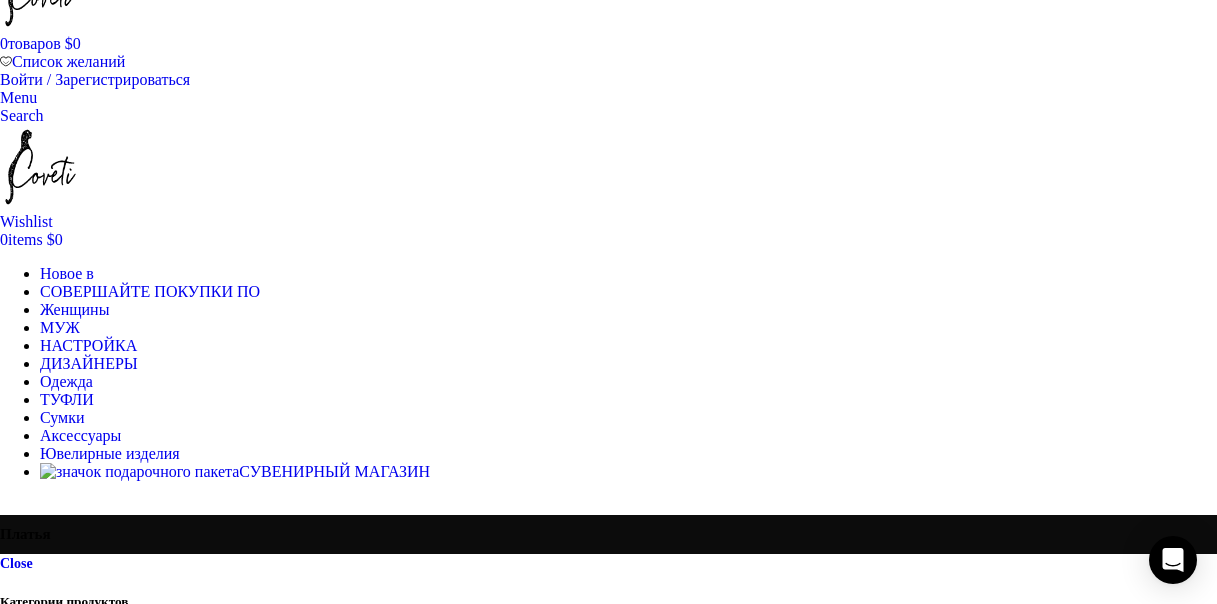 scroll, scrollTop: 0, scrollLeft: 0, axis: both 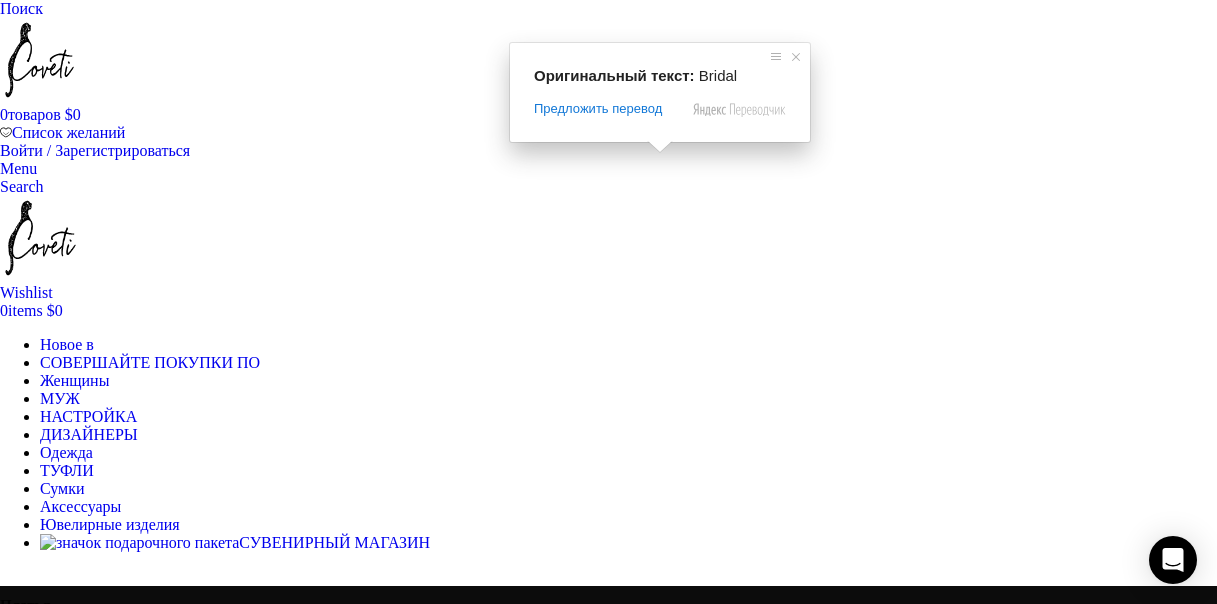 click on "Свадебный" at bounding box center (-292, 936) 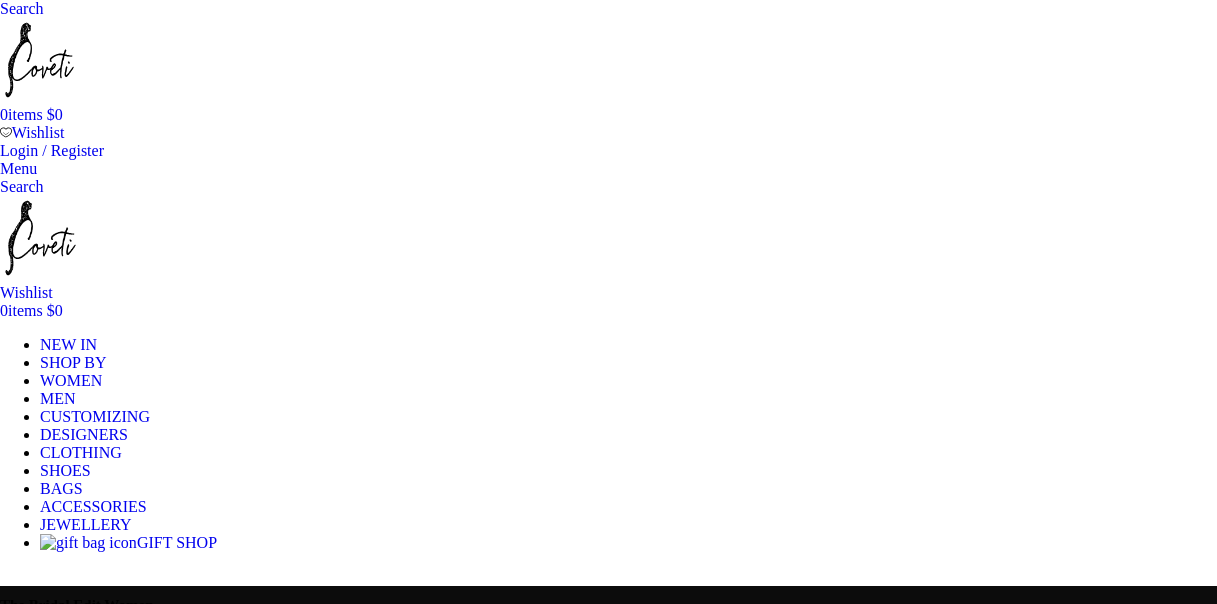 scroll, scrollTop: 0, scrollLeft: 0, axis: both 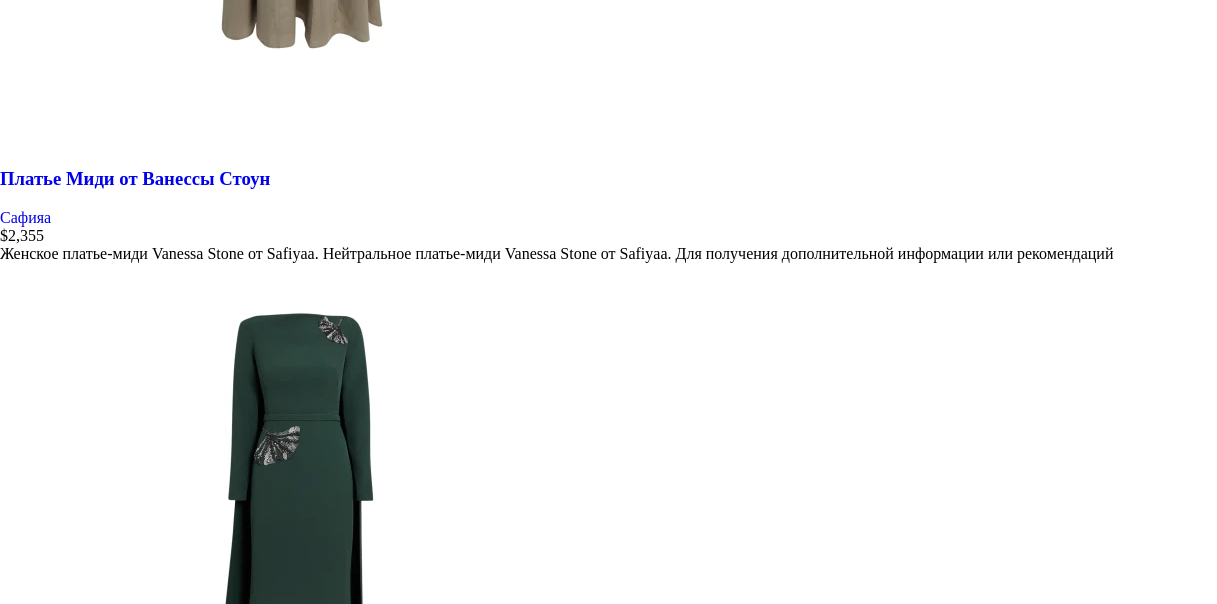 click at bounding box center [608, 50908] 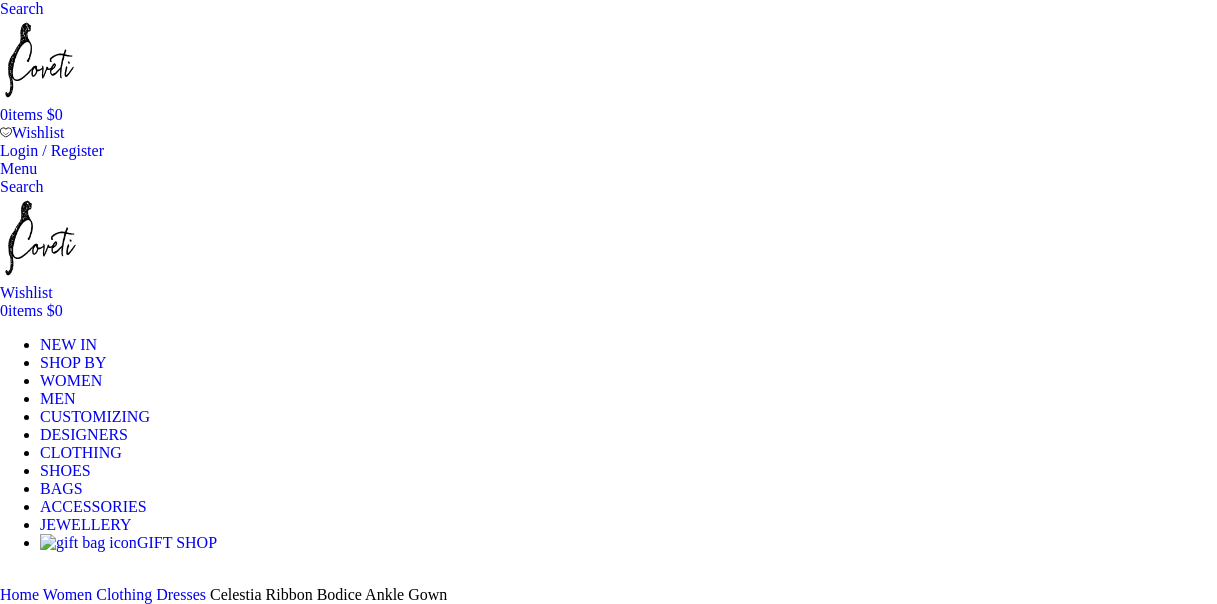 scroll, scrollTop: 0, scrollLeft: 0, axis: both 